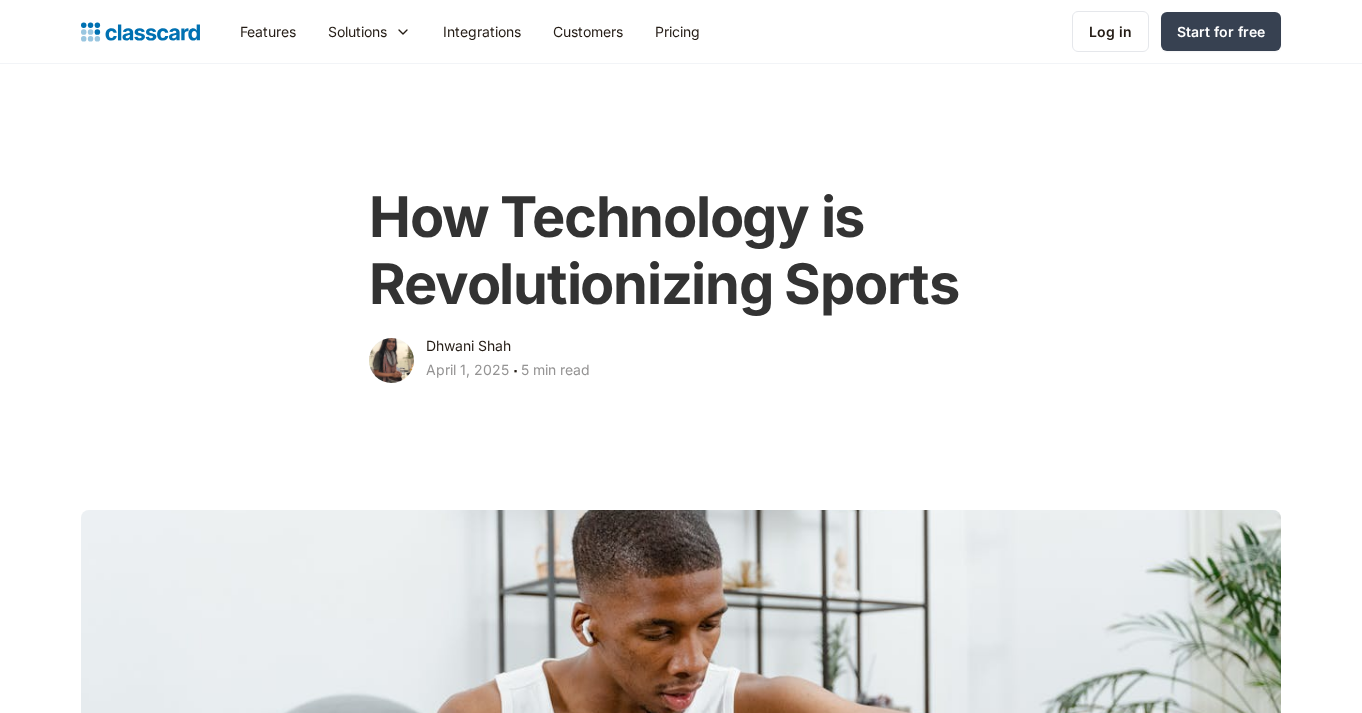 scroll, scrollTop: 0, scrollLeft: 0, axis: both 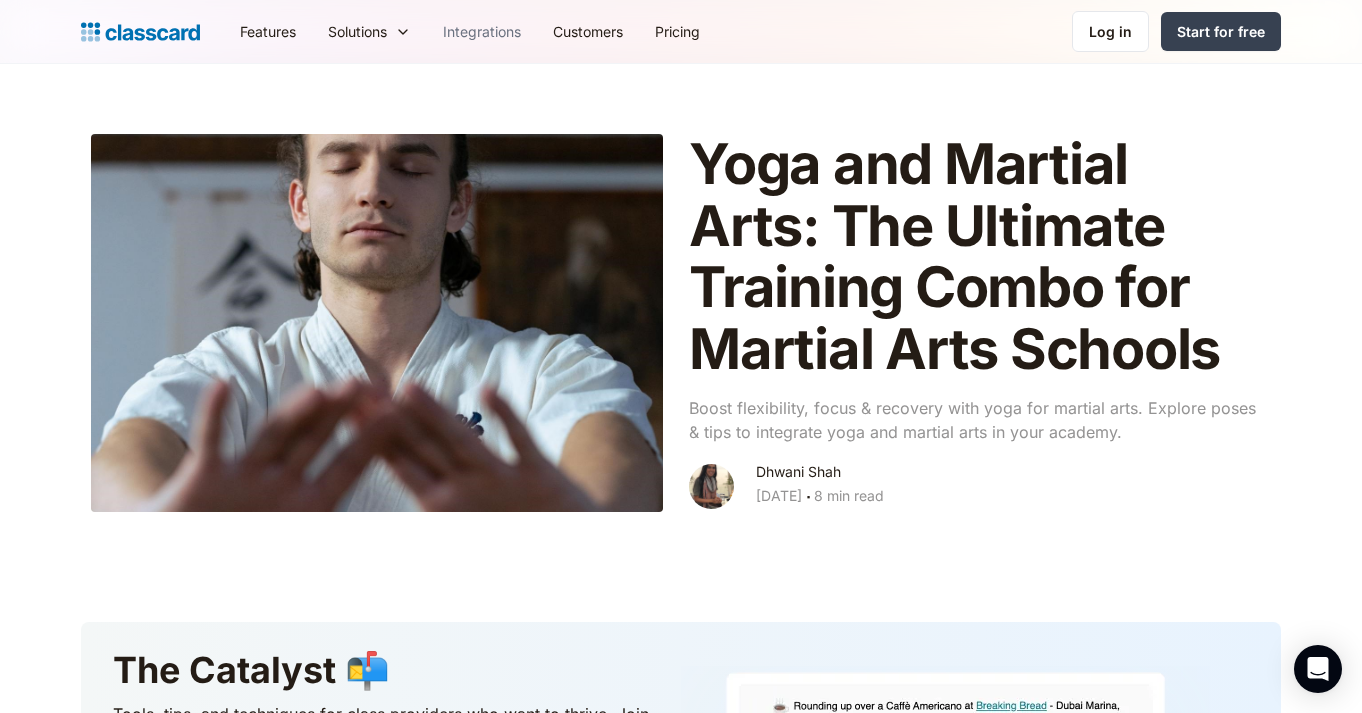 click on "Integrations" at bounding box center (482, 31) 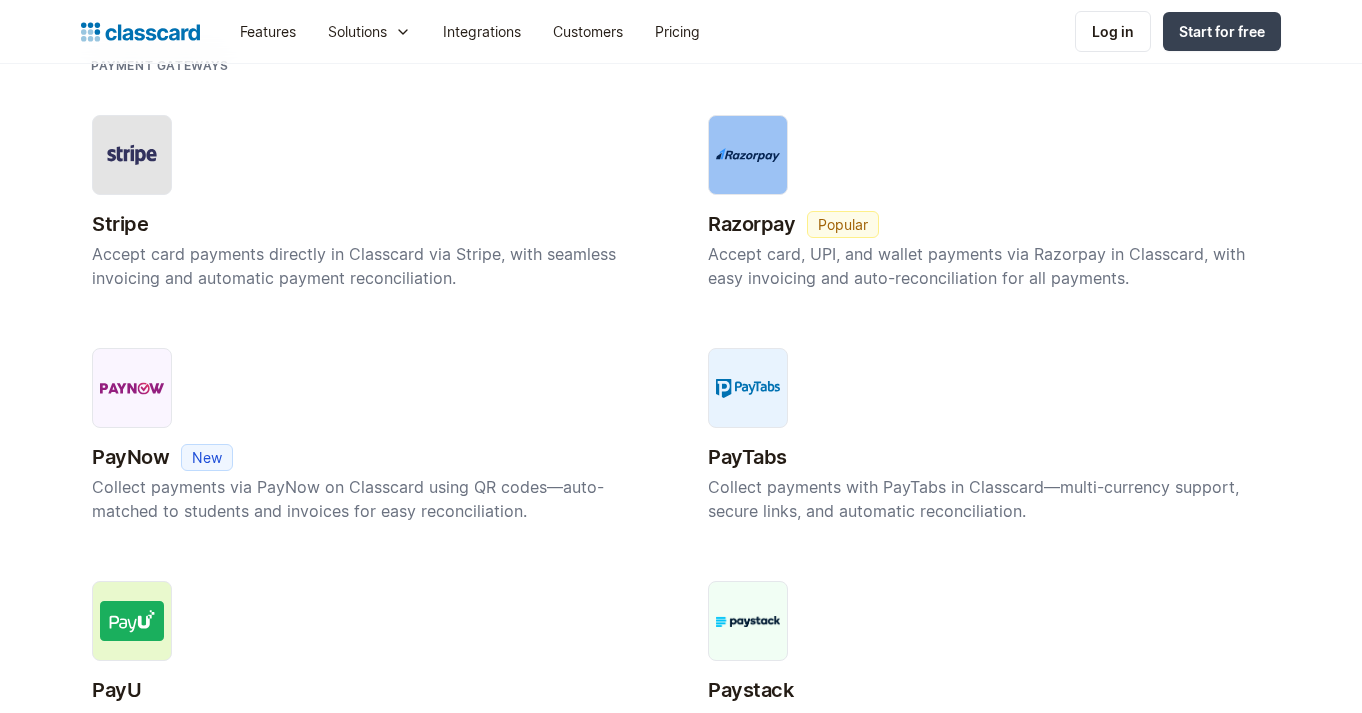 scroll, scrollTop: 682, scrollLeft: 0, axis: vertical 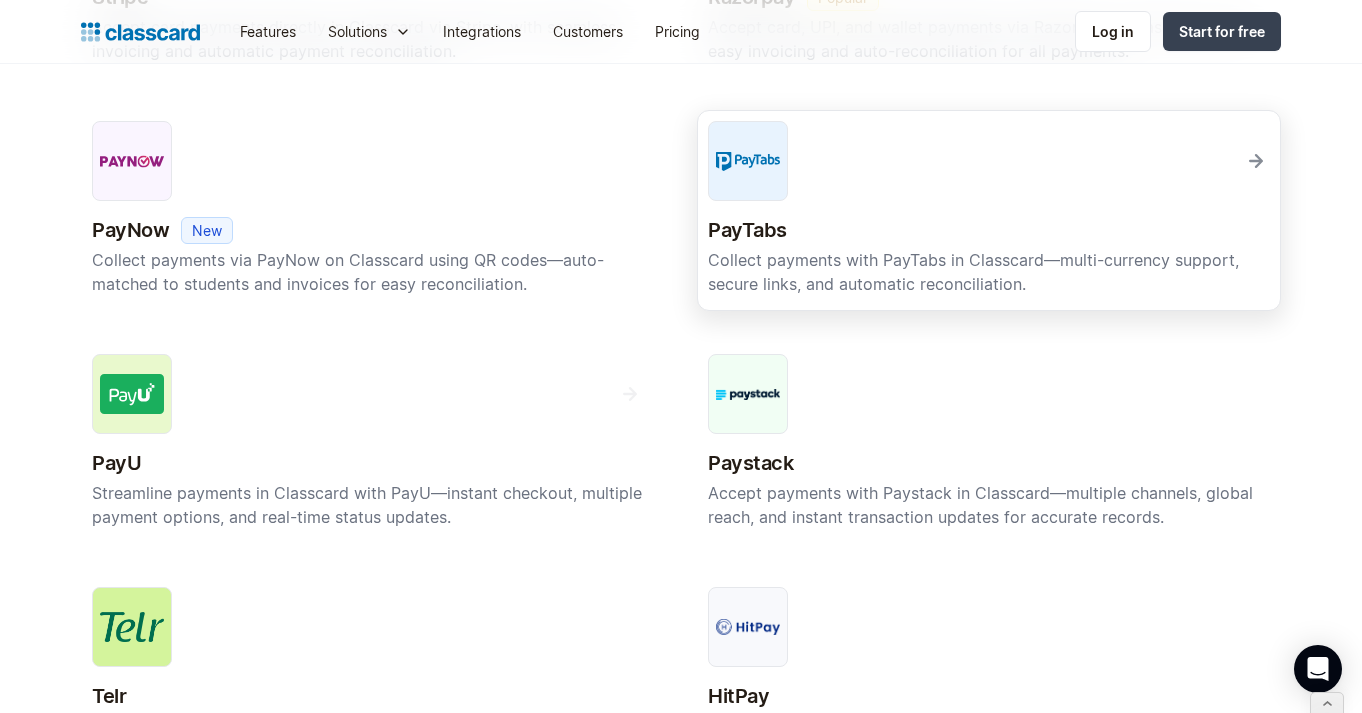click on "Collect payments with PayTabs in Classcard—multi-currency support, secure links, and automatic reconciliation." at bounding box center [989, 272] 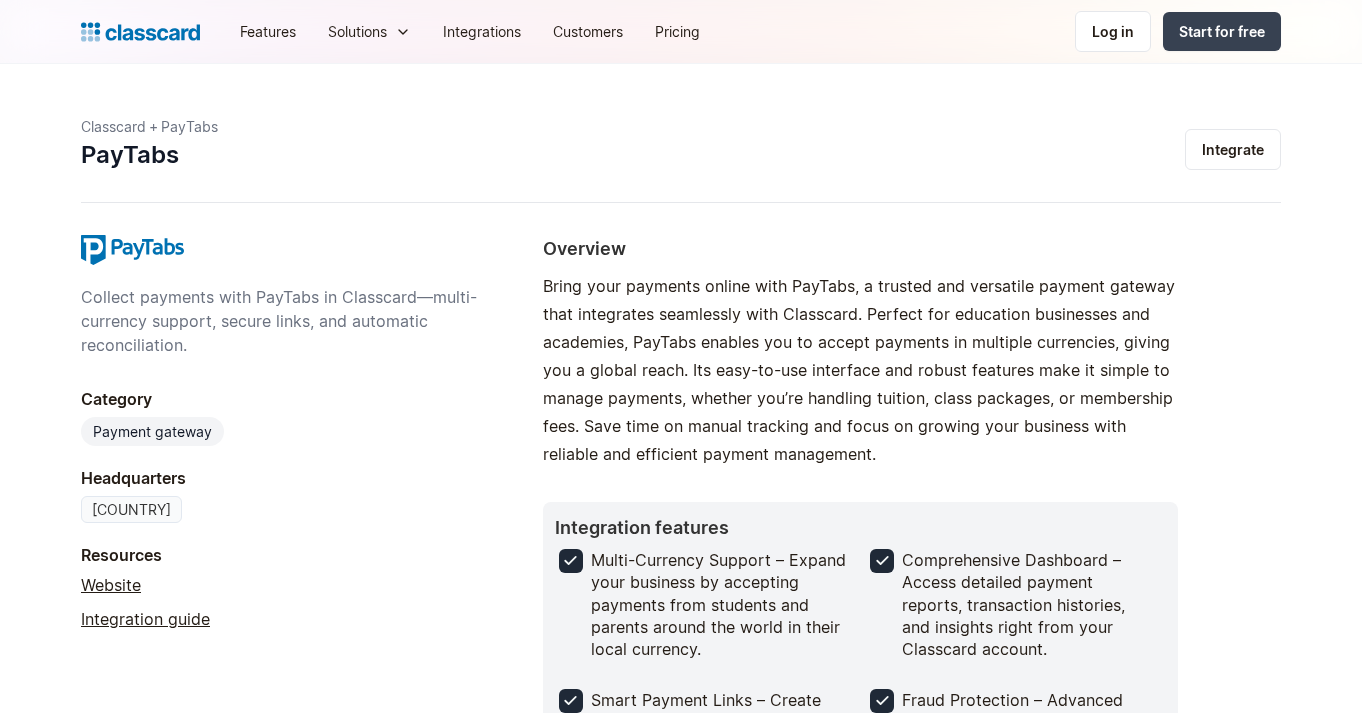 scroll, scrollTop: 0, scrollLeft: 0, axis: both 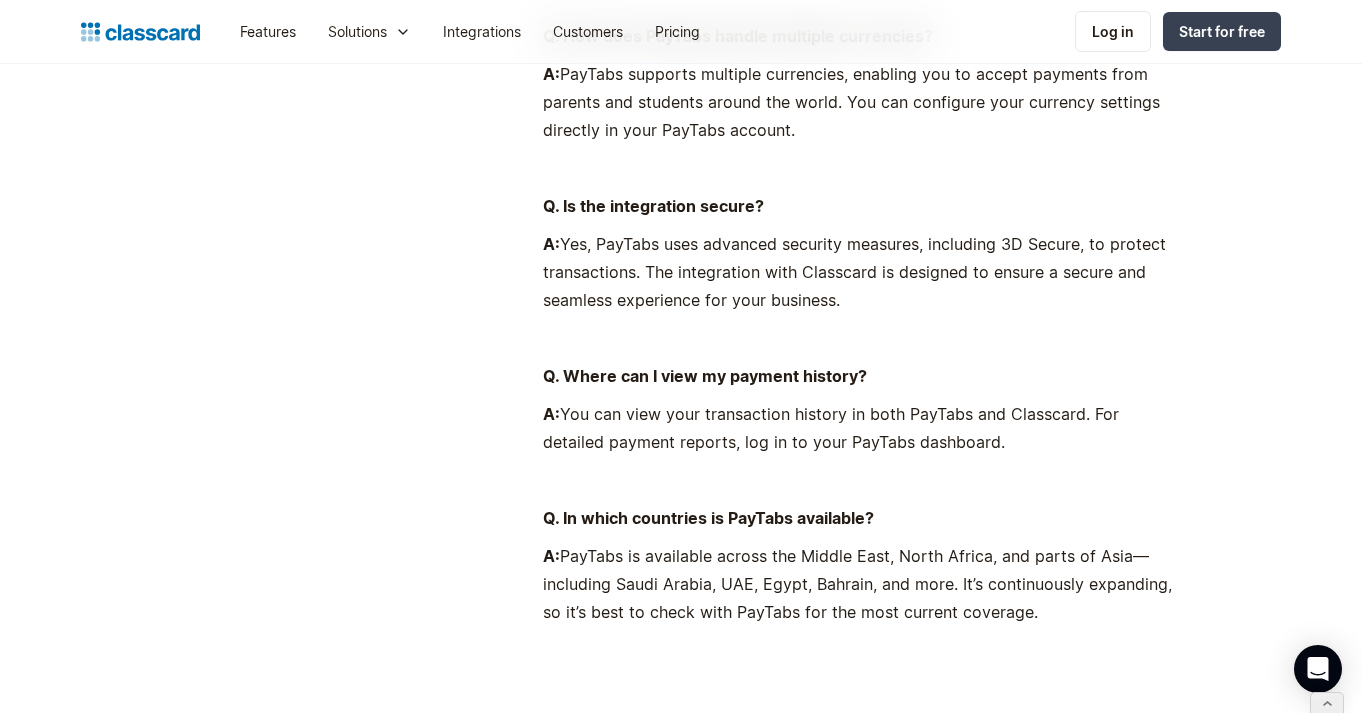 click on "A:  PayTabs is available across the Middle East, North Africa, and parts of Asia—including Saudi Arabia, UAE, Egypt, Bahrain, and more. It’s continuously expanding, so it’s best to check with PayTabs for the most current coverage." at bounding box center [860, 584] 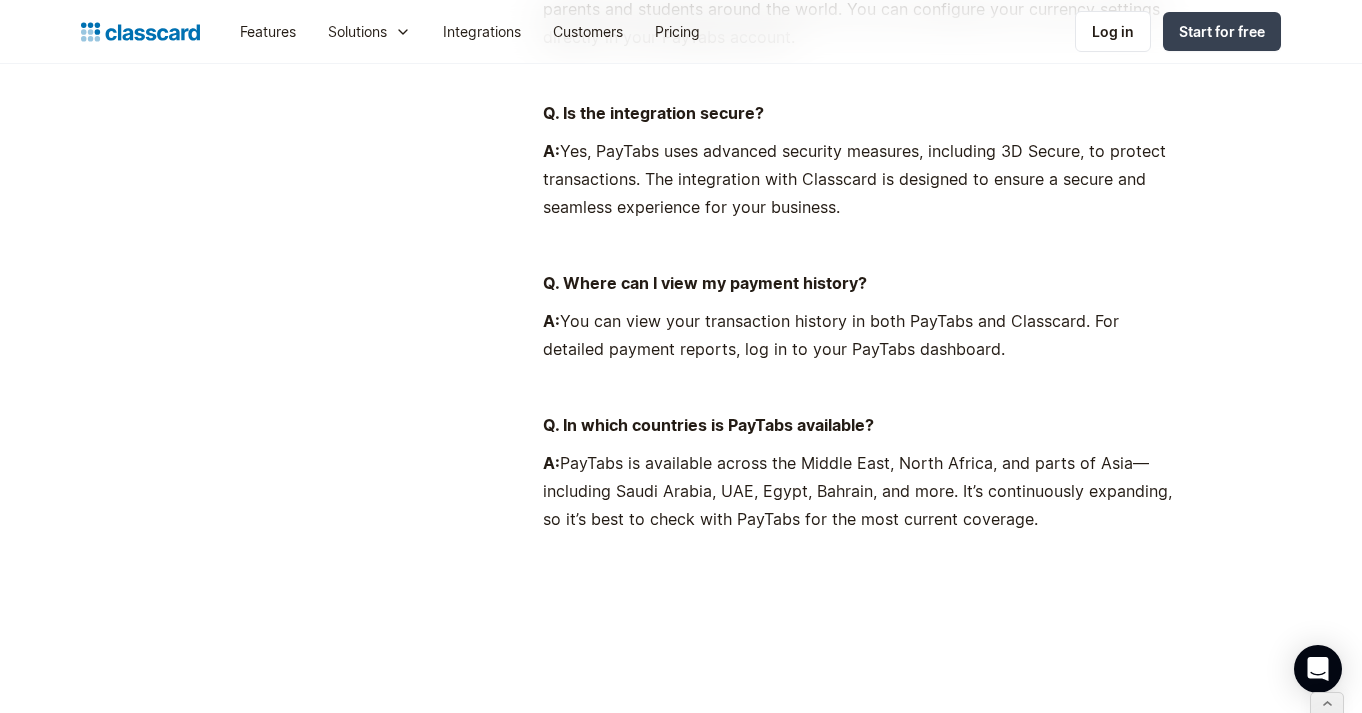scroll, scrollTop: 1128, scrollLeft: 0, axis: vertical 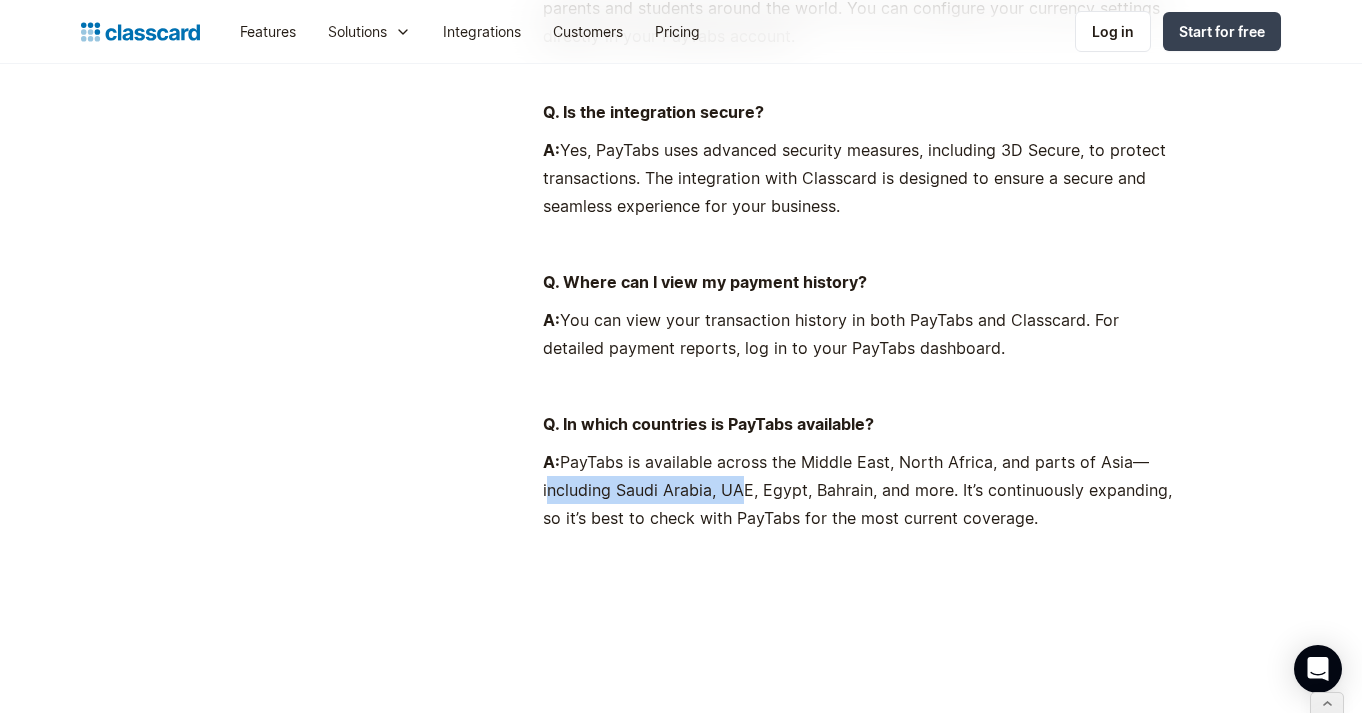 drag, startPoint x: 536, startPoint y: 491, endPoint x: 729, endPoint y: 493, distance: 193.01036 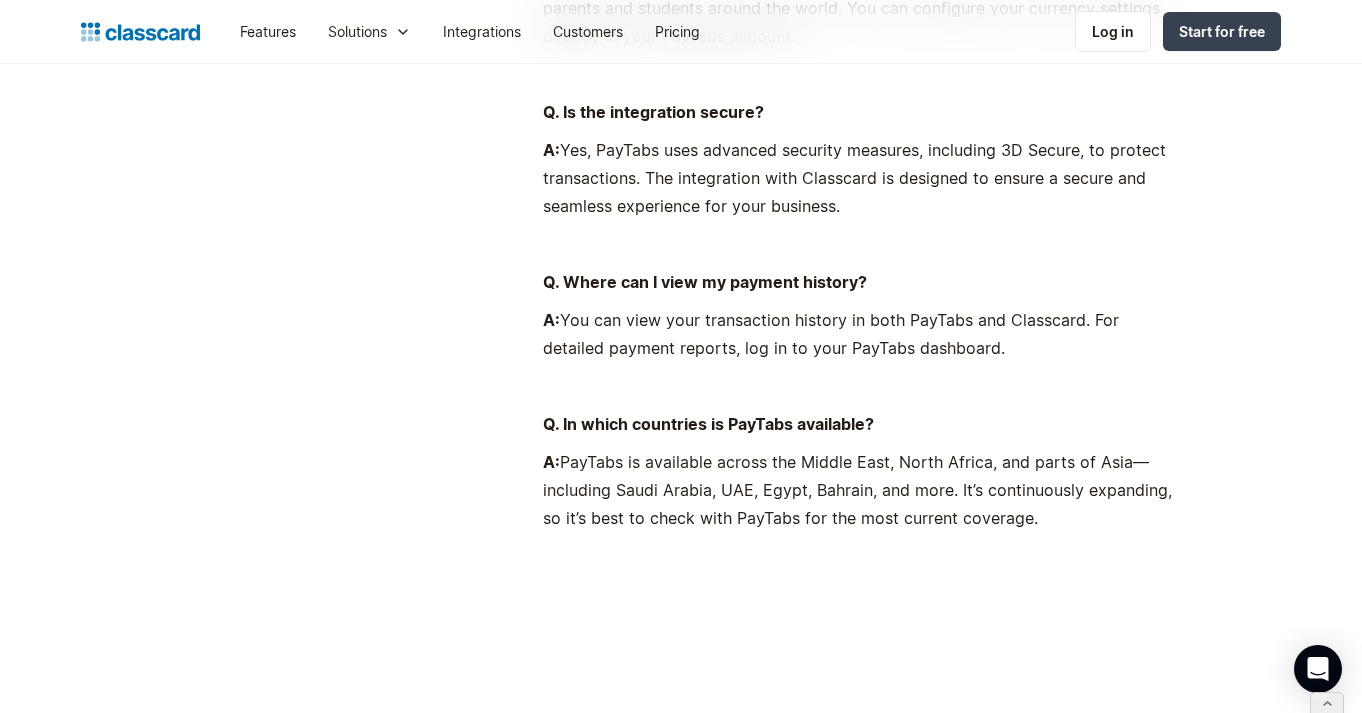 click on "A:  PayTabs is available across the Middle East, North Africa, and parts of Asia—including Saudi Arabia, UAE, Egypt, Bahrain, and more. It’s continuously expanding, so it’s best to check with PayTabs for the most current coverage." at bounding box center [860, 490] 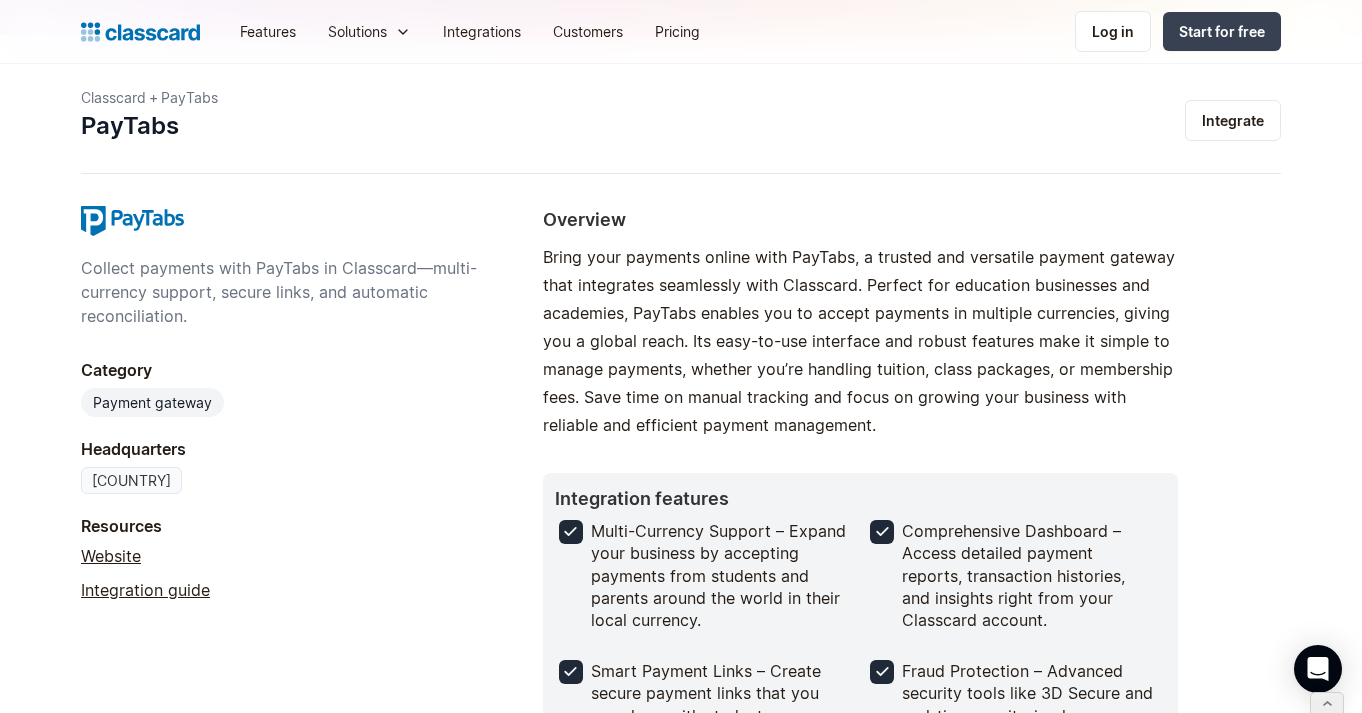 scroll, scrollTop: 0, scrollLeft: 0, axis: both 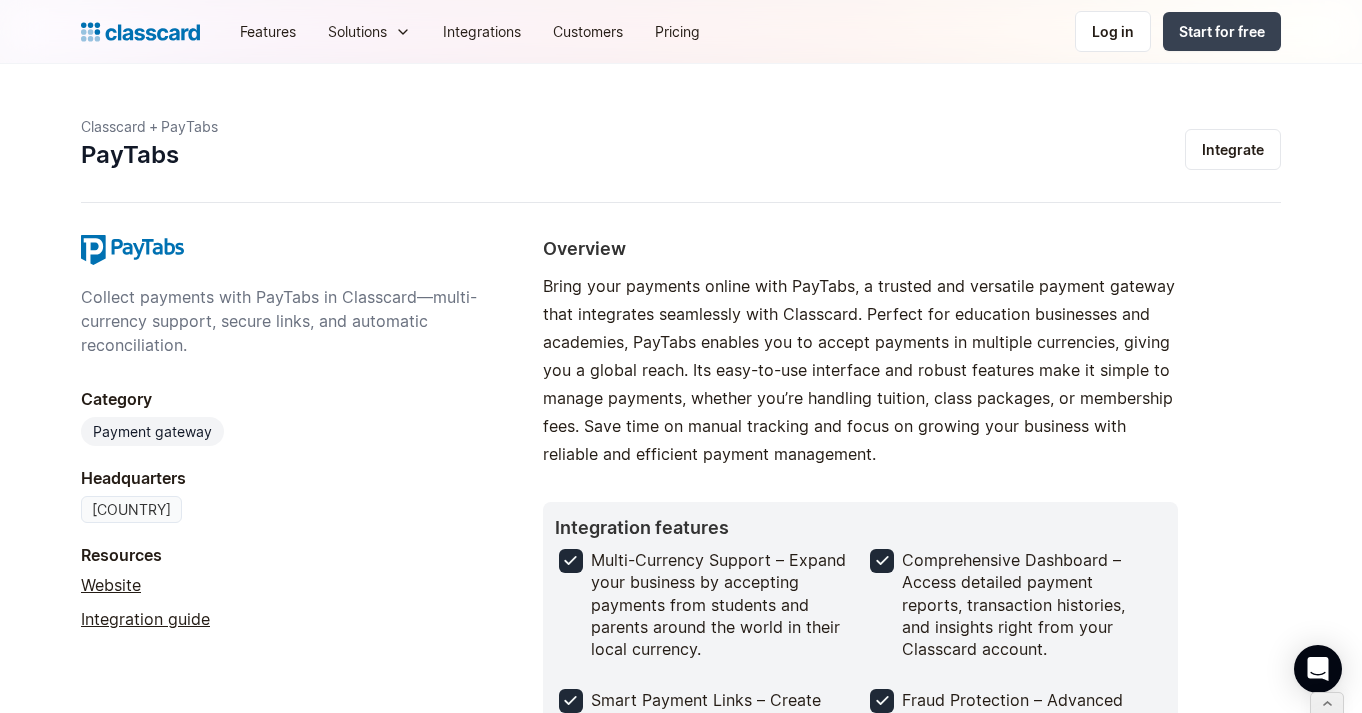 drag, startPoint x: 92, startPoint y: 509, endPoint x: 252, endPoint y: 512, distance: 160.02812 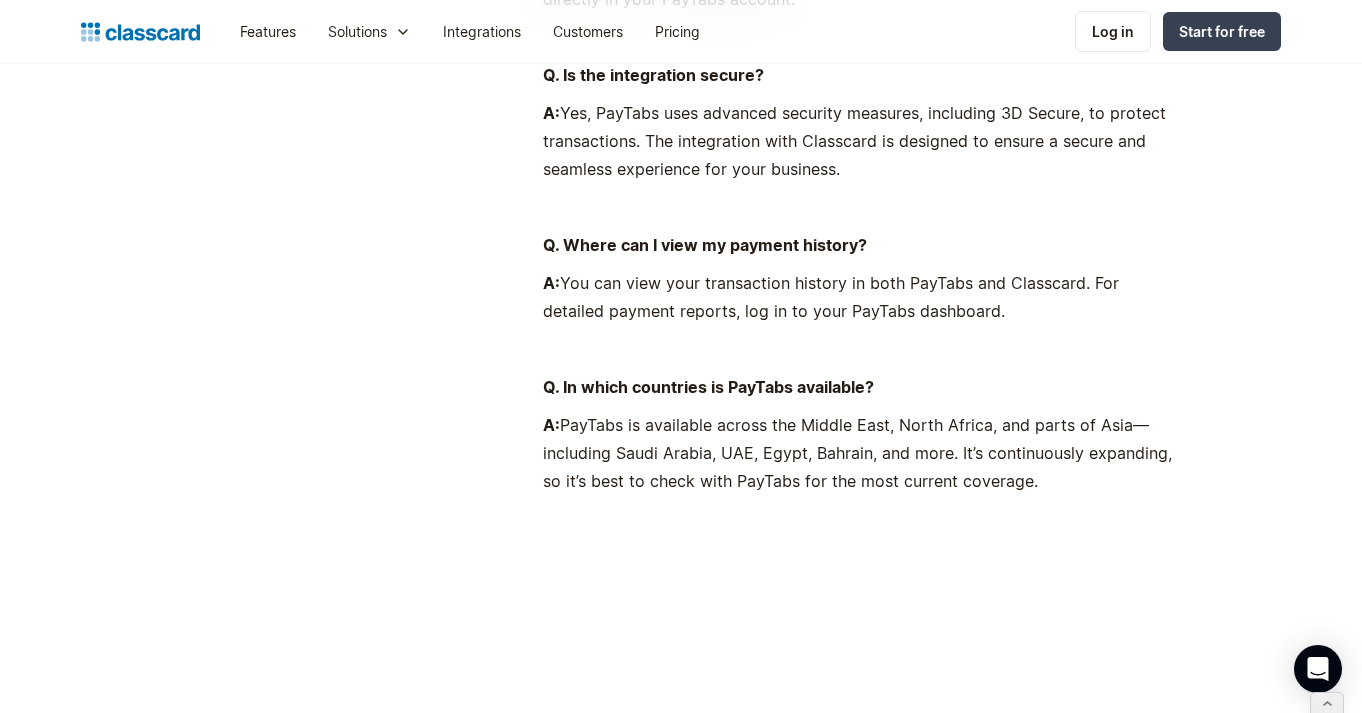 scroll, scrollTop: 1167, scrollLeft: 0, axis: vertical 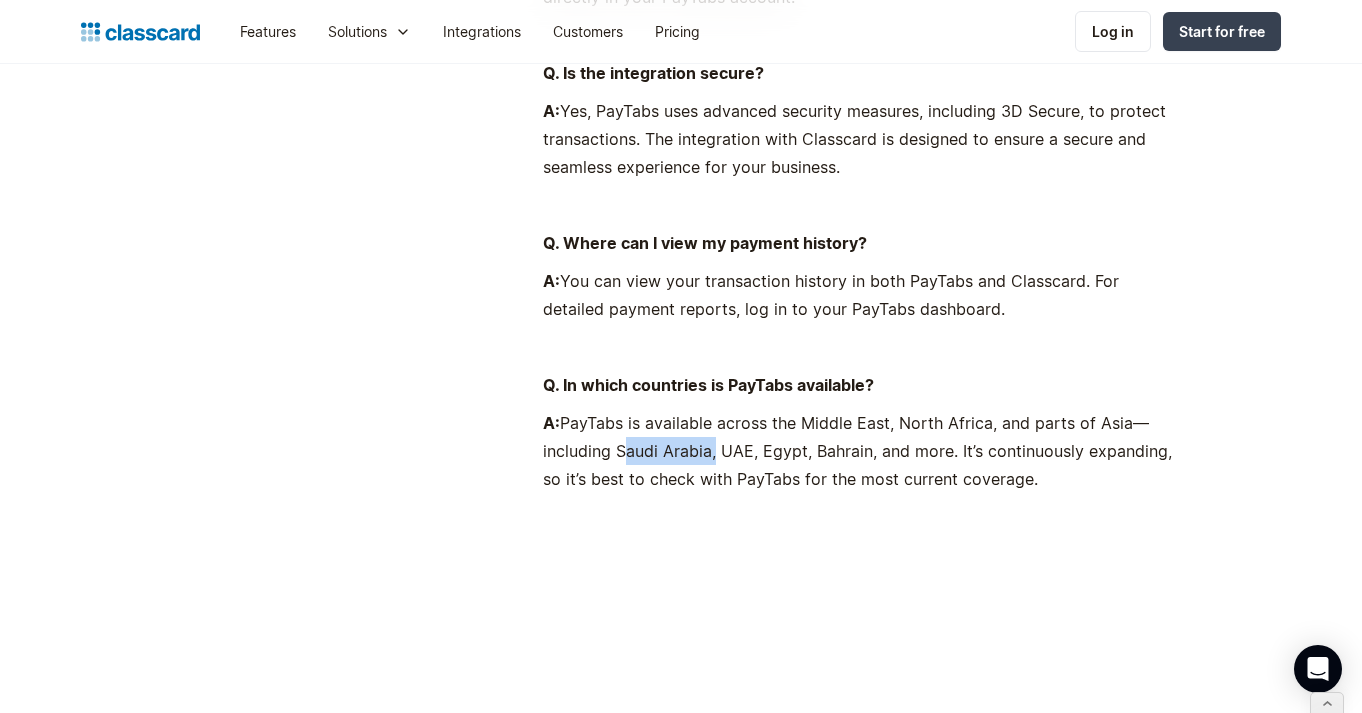 drag, startPoint x: 617, startPoint y: 450, endPoint x: 710, endPoint y: 448, distance: 93.0215 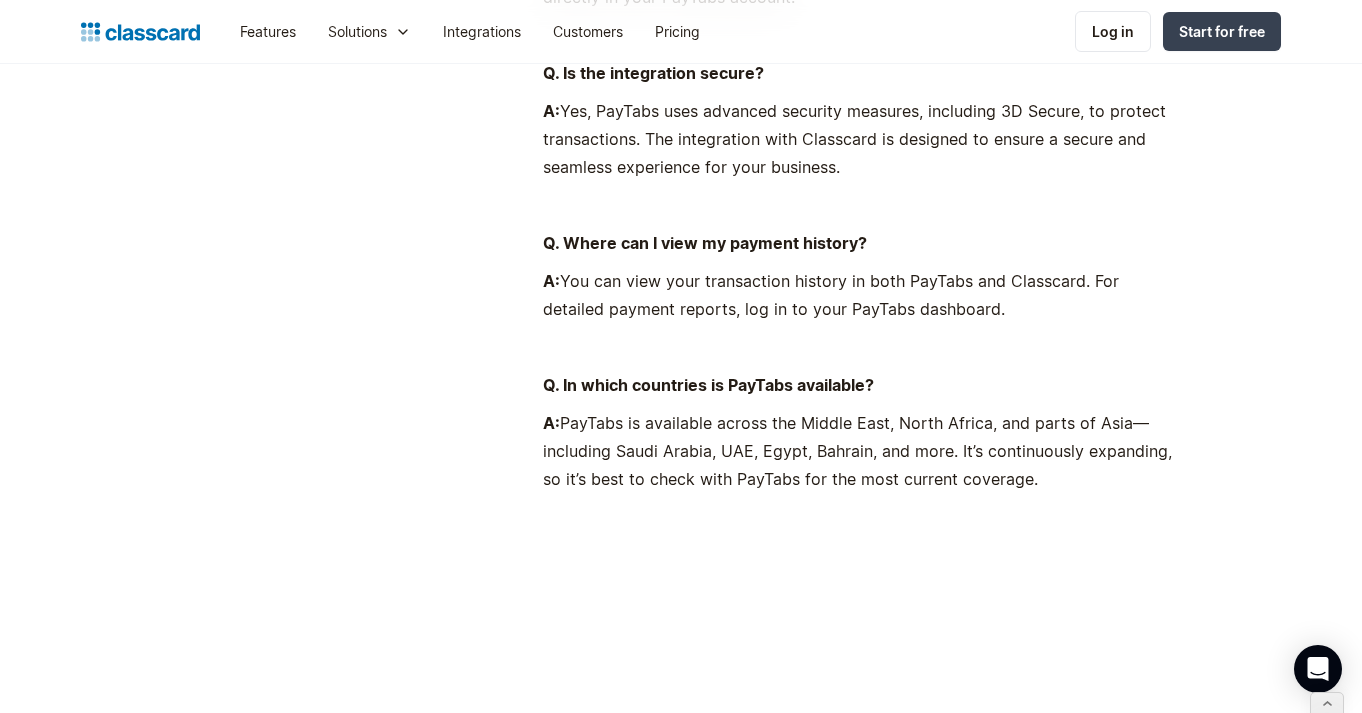 click on "A:  PayTabs is available across the Middle East, North Africa, and parts of Asia—including Saudi Arabia, UAE, Egypt, Bahrain, and more. It’s continuously expanding, so it’s best to check with PayTabs for the most current coverage." at bounding box center (860, 451) 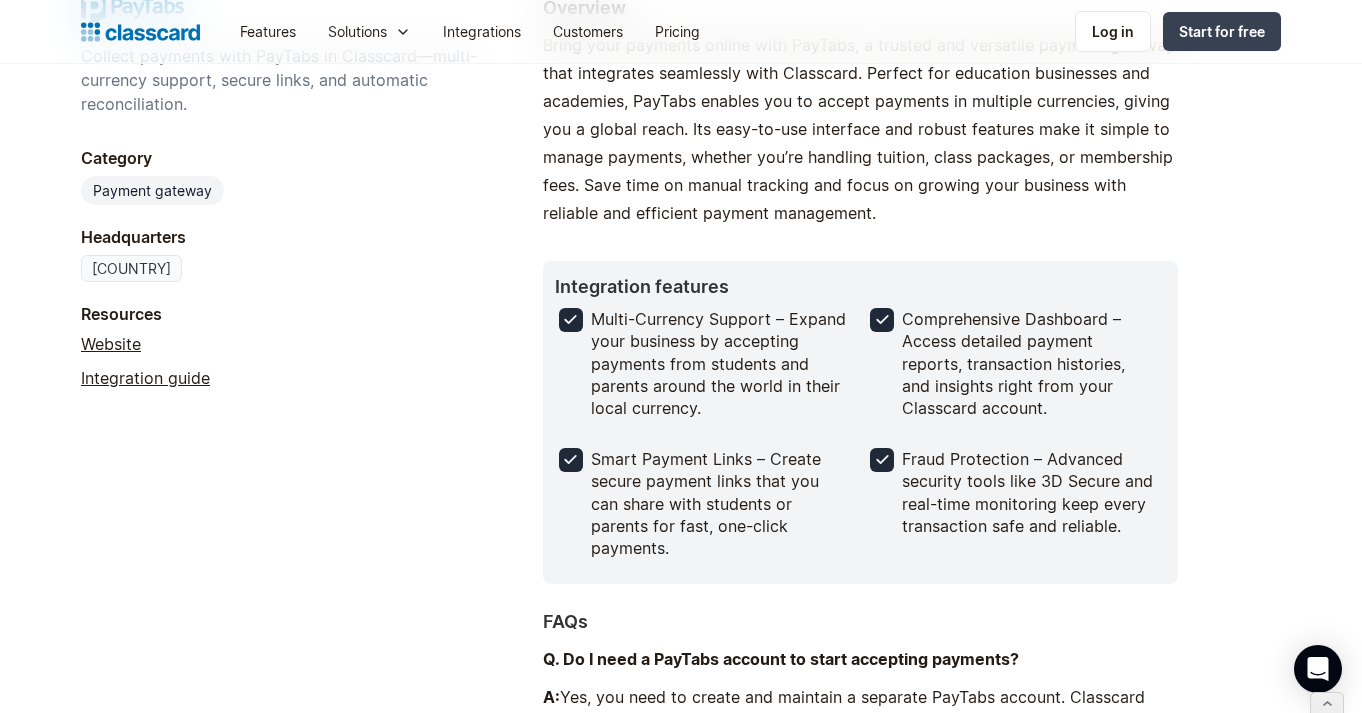 scroll, scrollTop: 233, scrollLeft: 0, axis: vertical 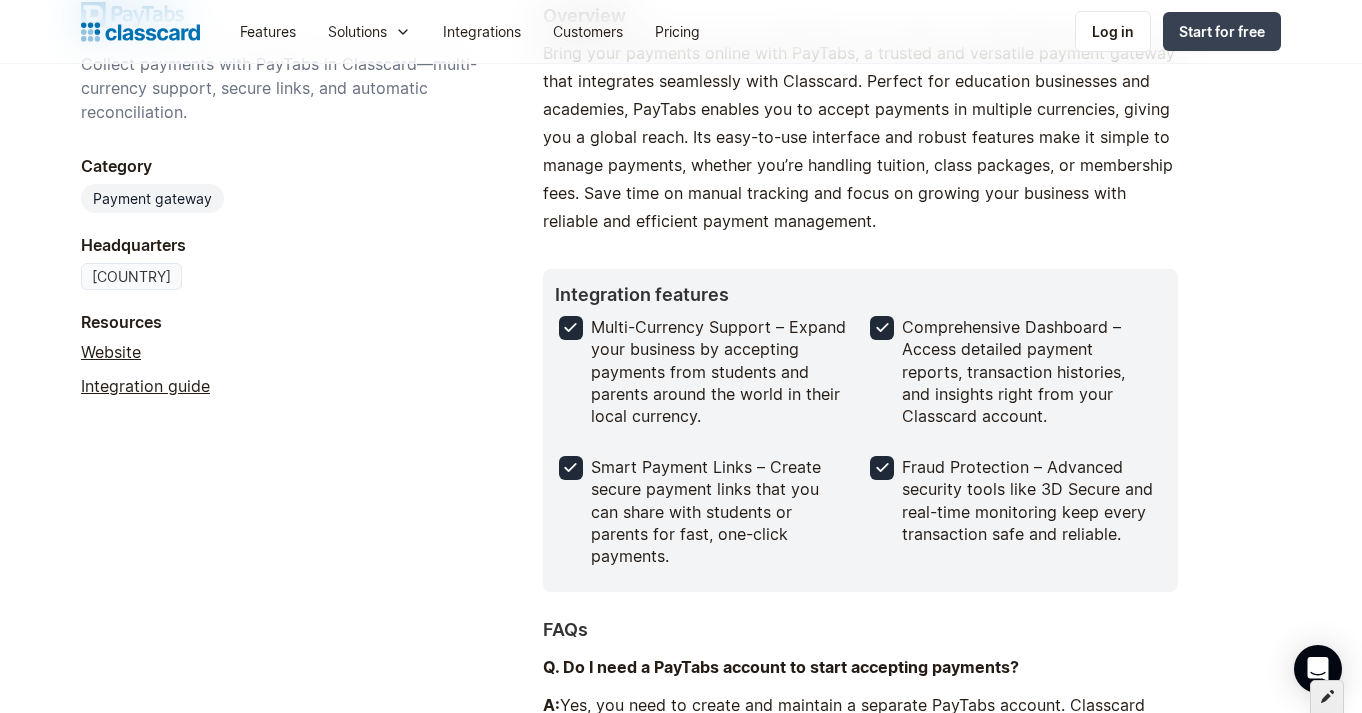 click at bounding box center (1327, 697) 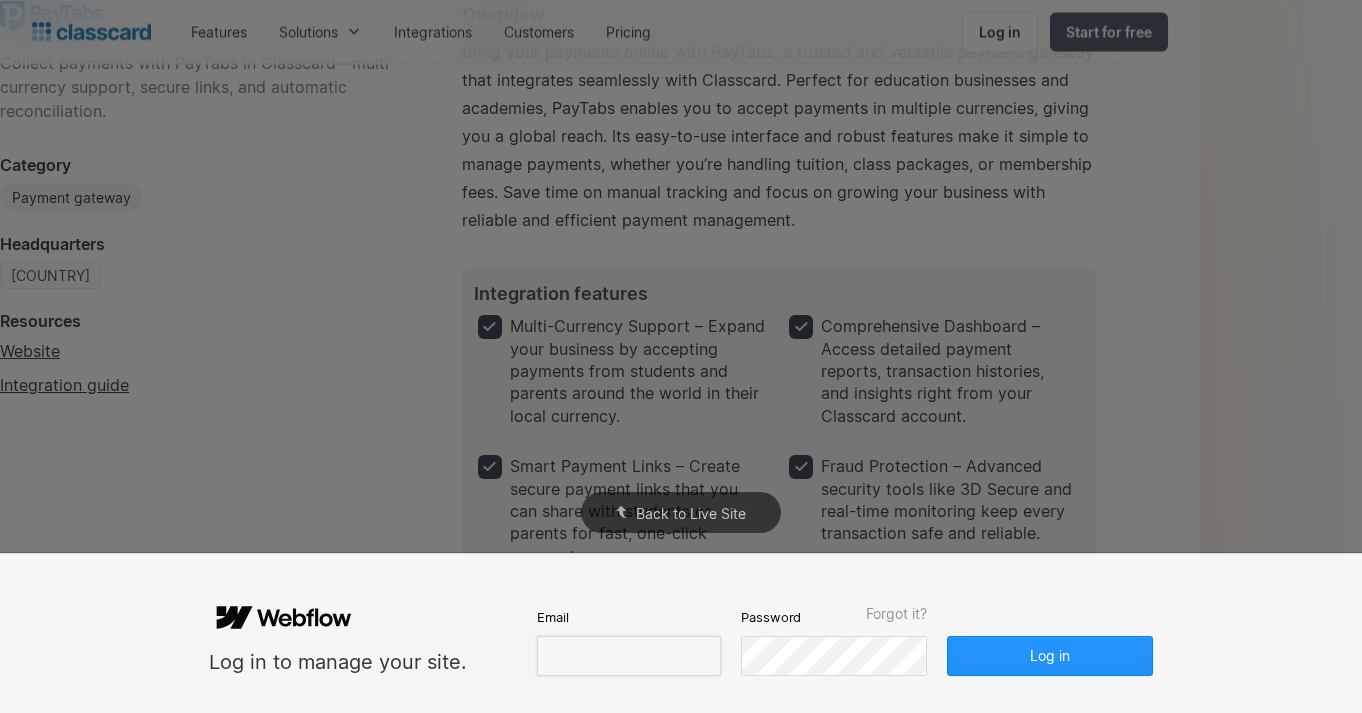 click at bounding box center [629, 656] 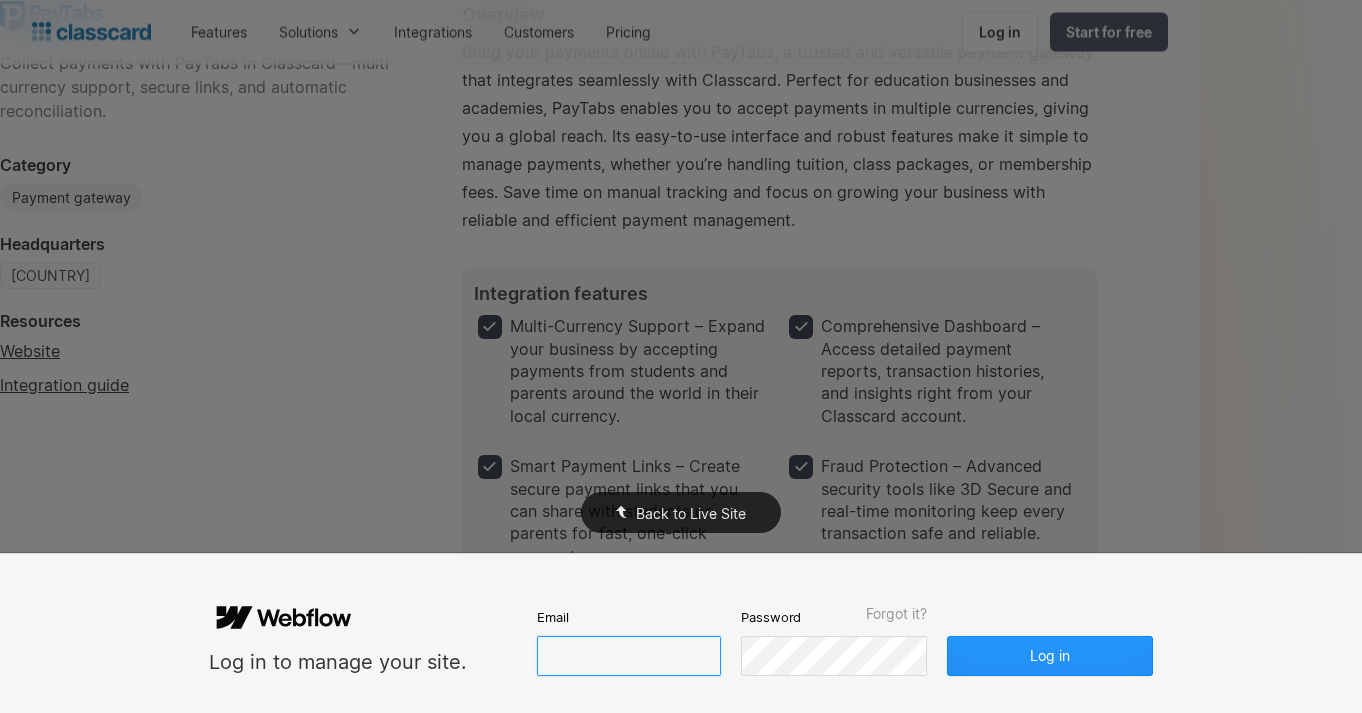 type on "syeda@classcardapp.com" 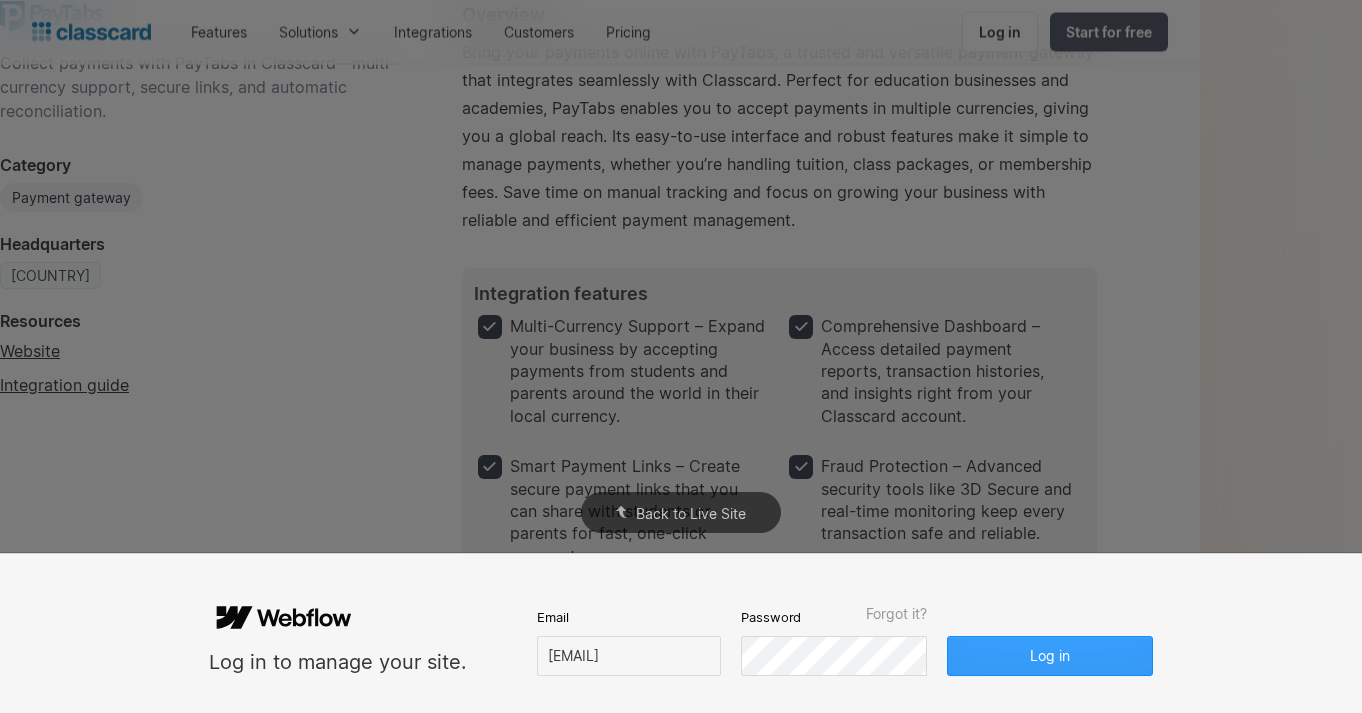 click on "Log in" at bounding box center (1050, 656) 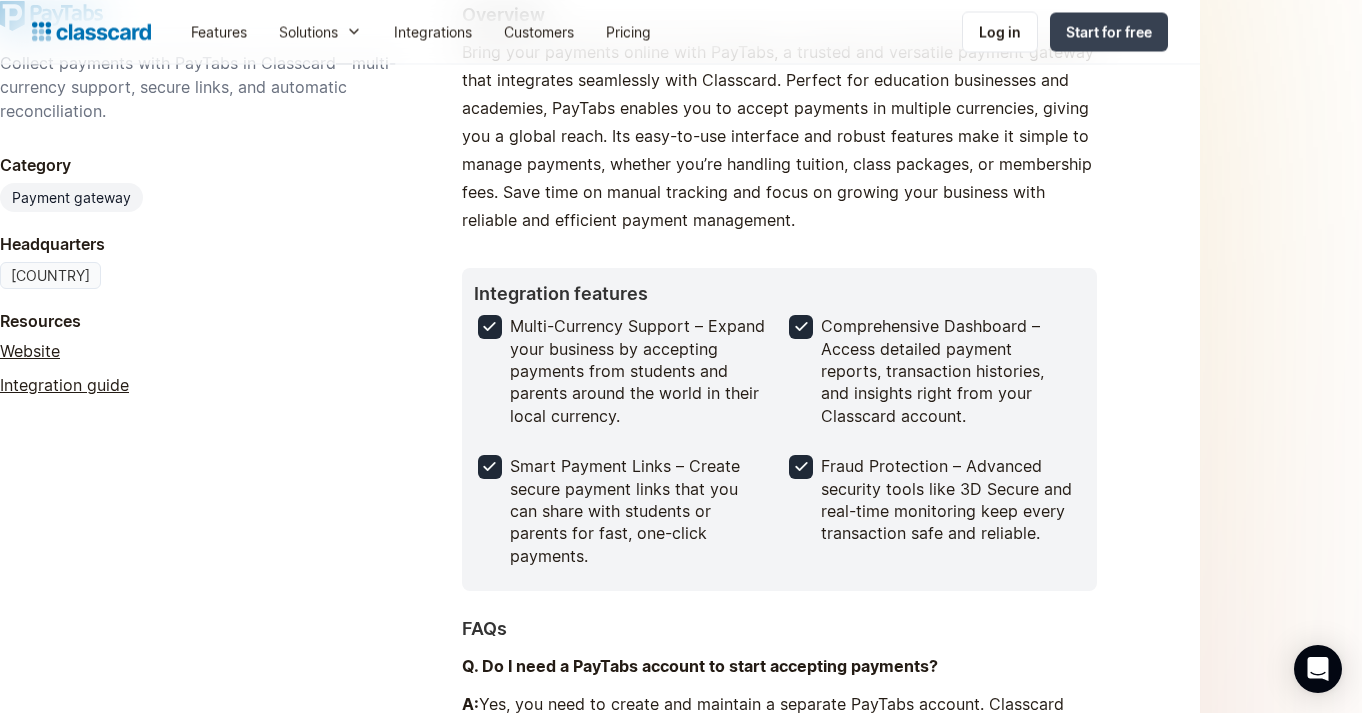 click on "Q. Do I need a PayTabs account to start accepting payments?" at bounding box center [779, 666] 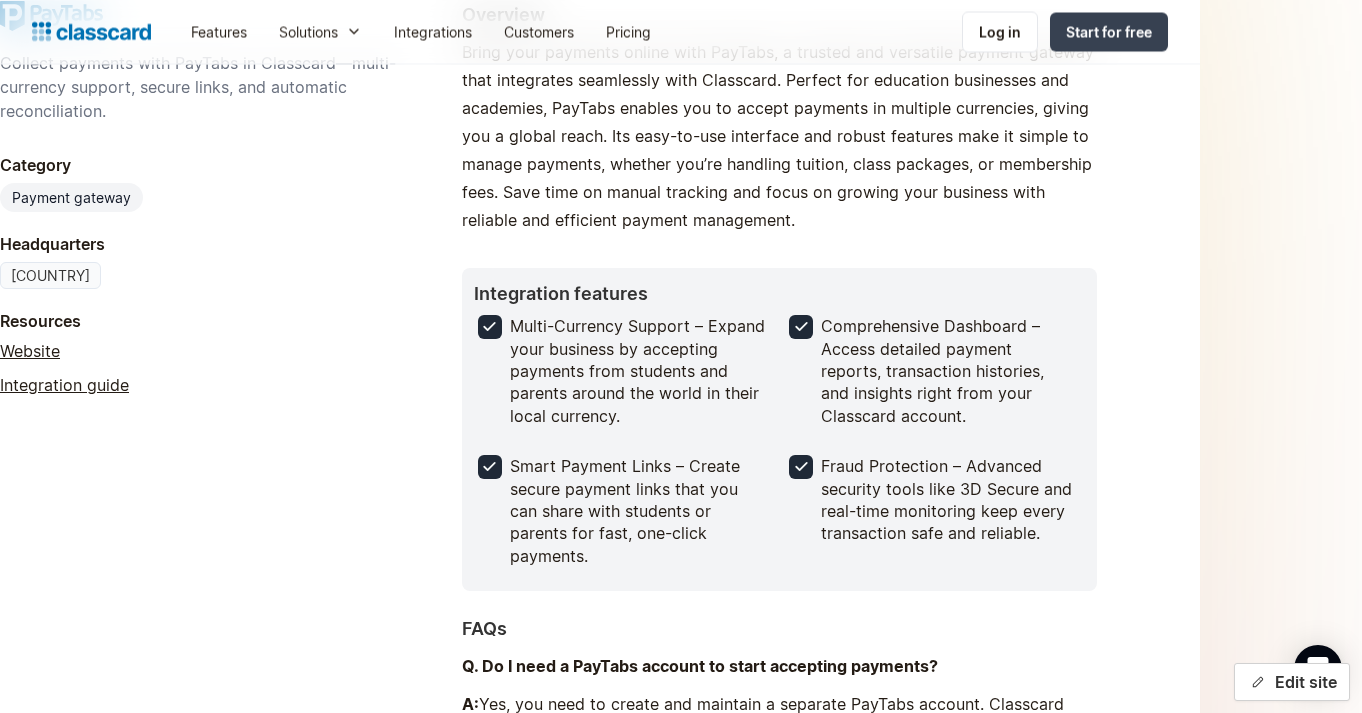 click 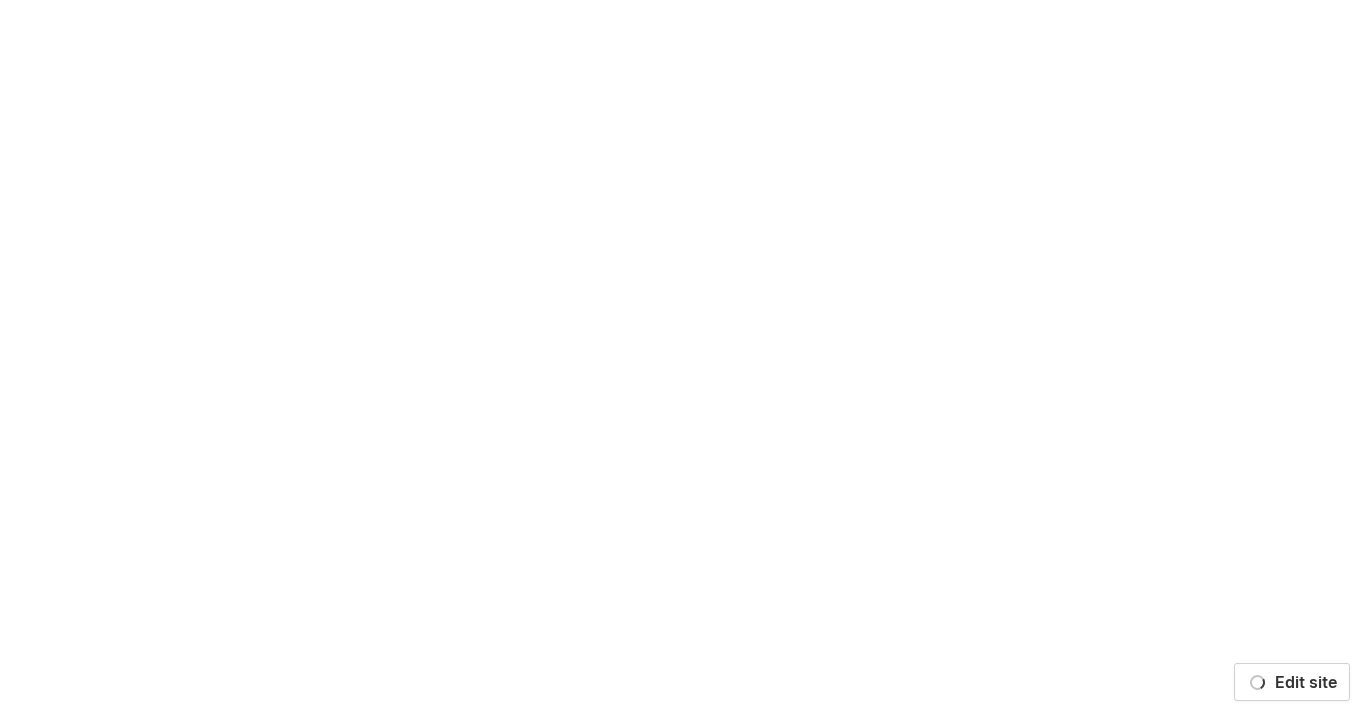 scroll, scrollTop: 0, scrollLeft: 0, axis: both 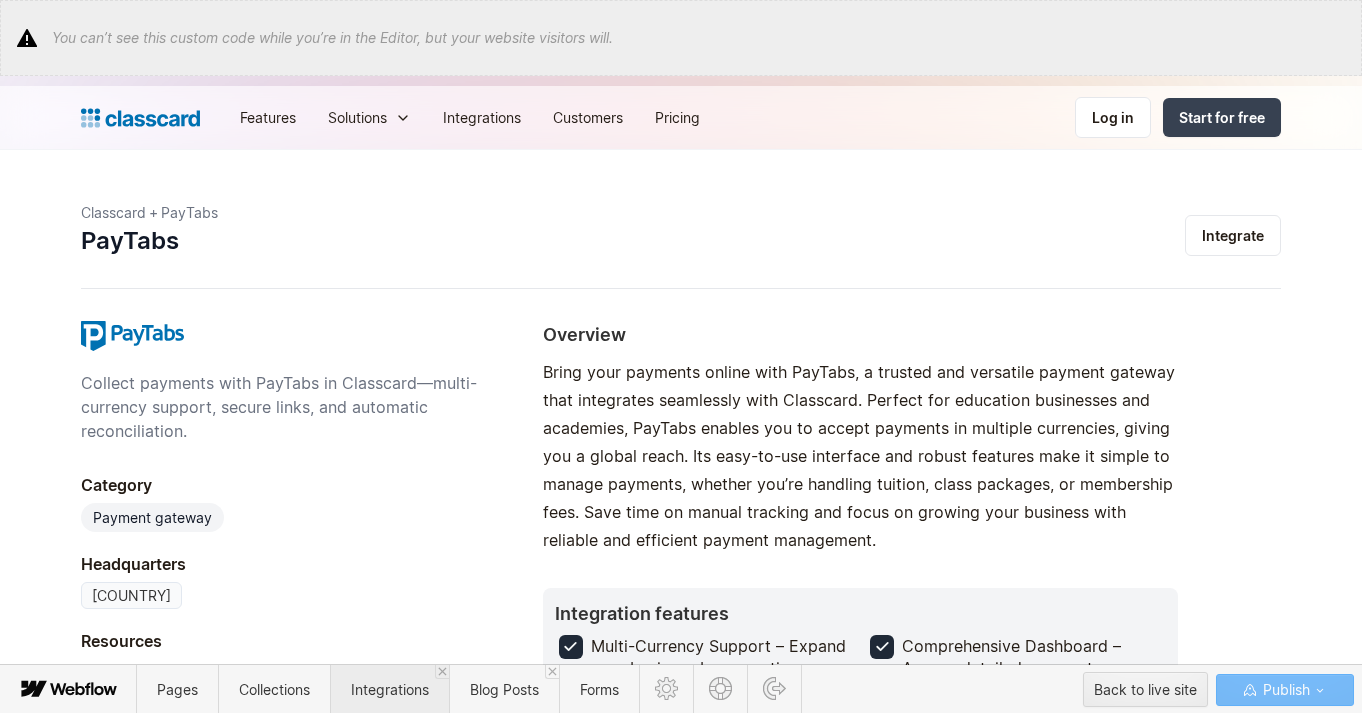 click on "Integrations" at bounding box center [390, 689] 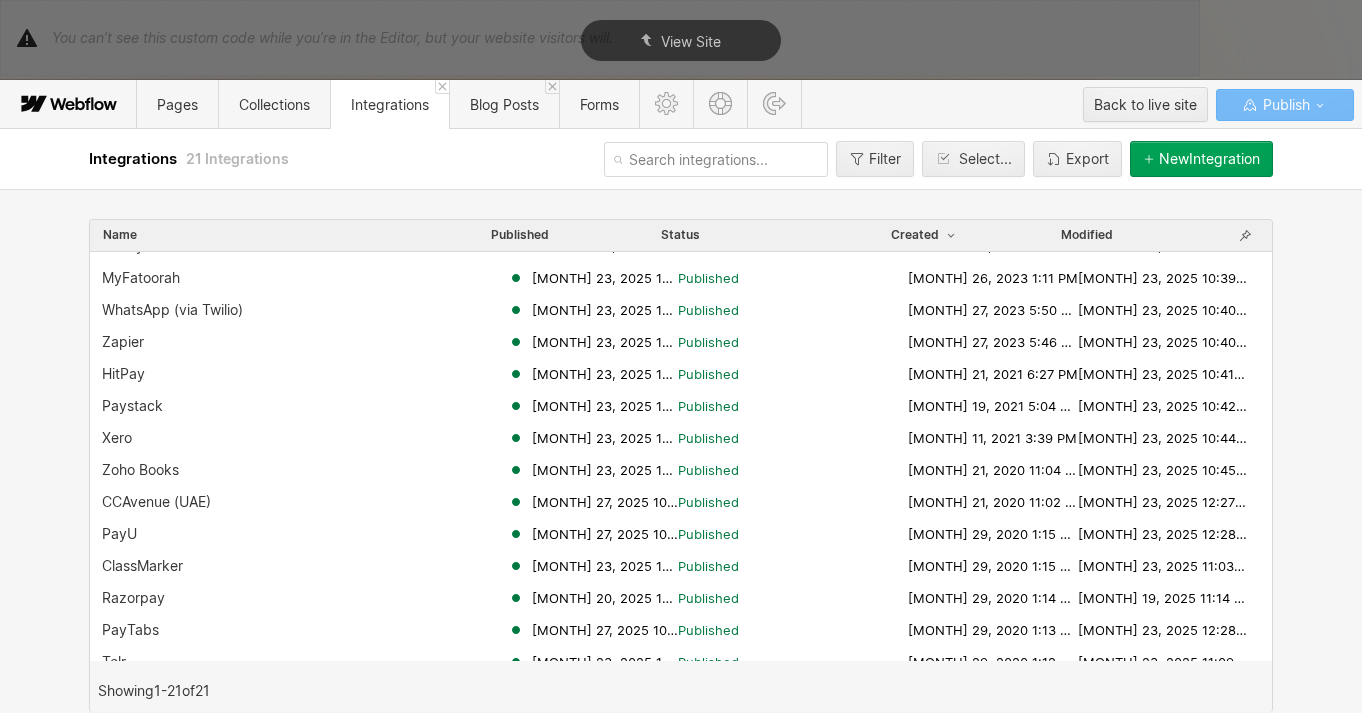 scroll, scrollTop: 263, scrollLeft: 0, axis: vertical 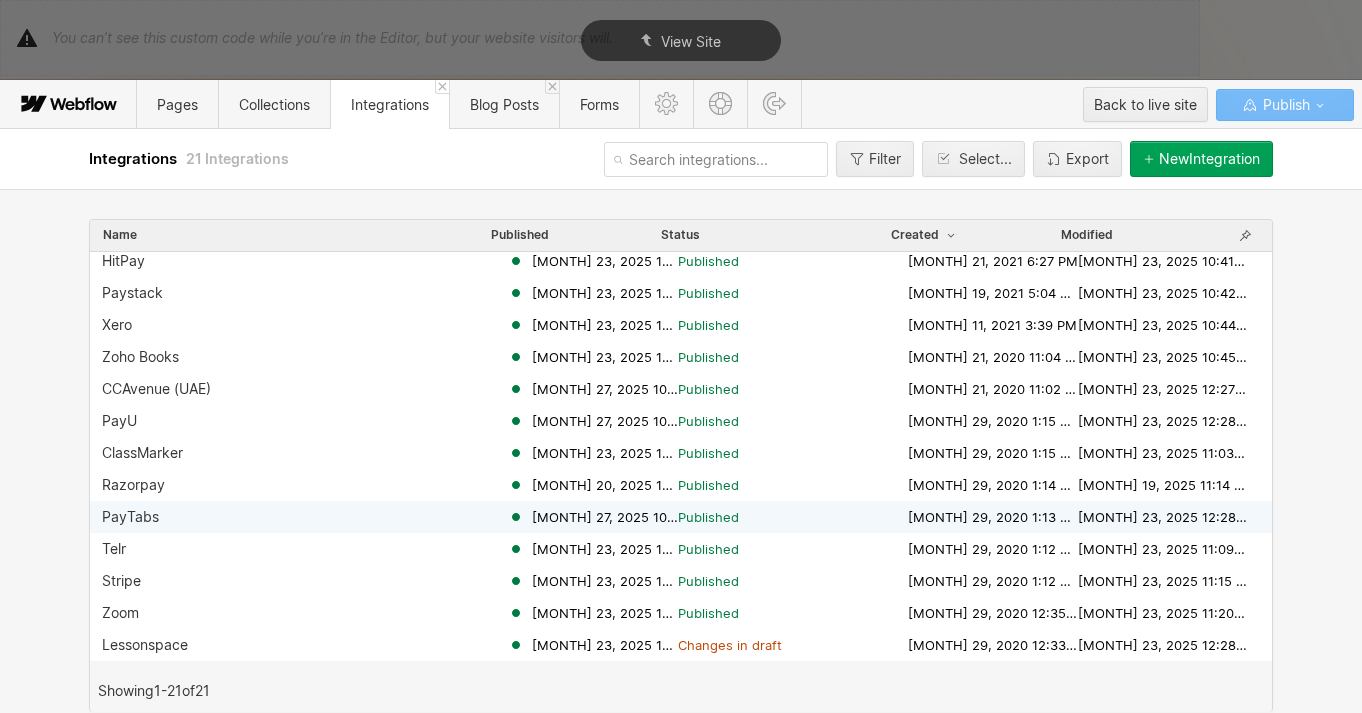 click on "PayTabs" at bounding box center (130, 517) 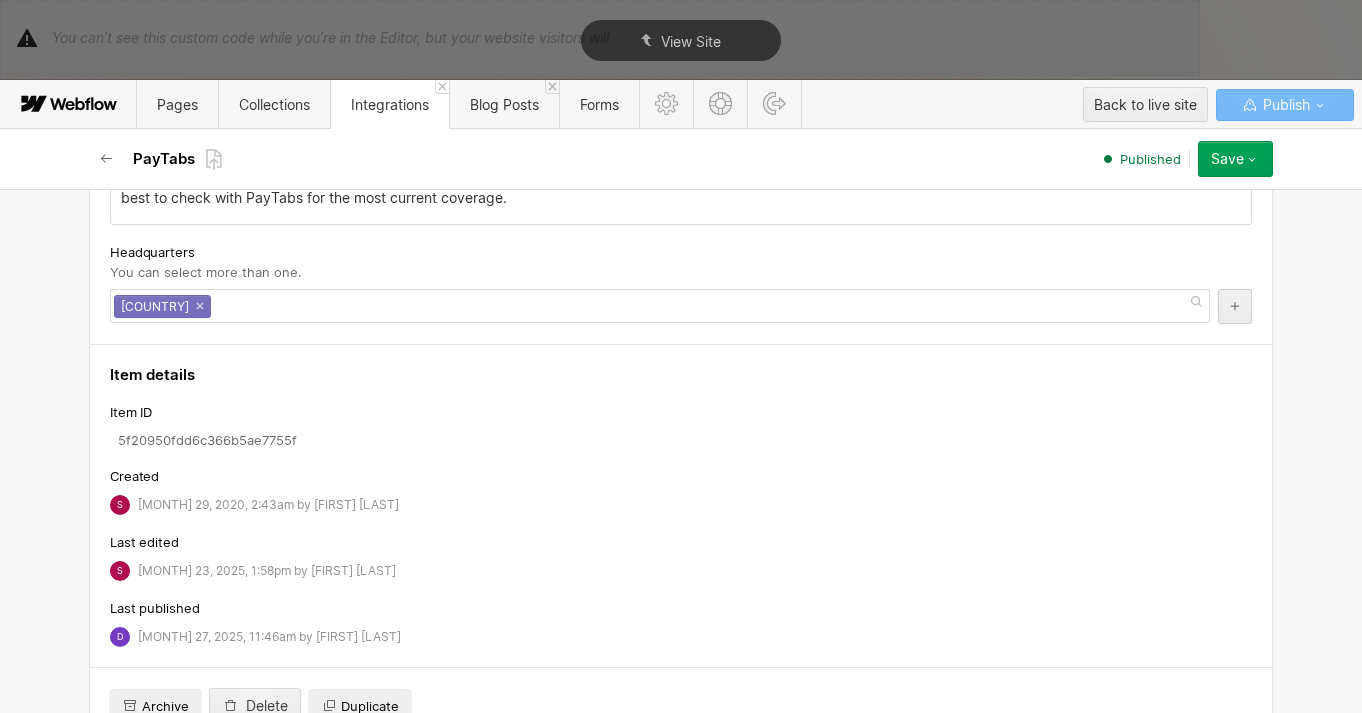 scroll, scrollTop: 2413, scrollLeft: 0, axis: vertical 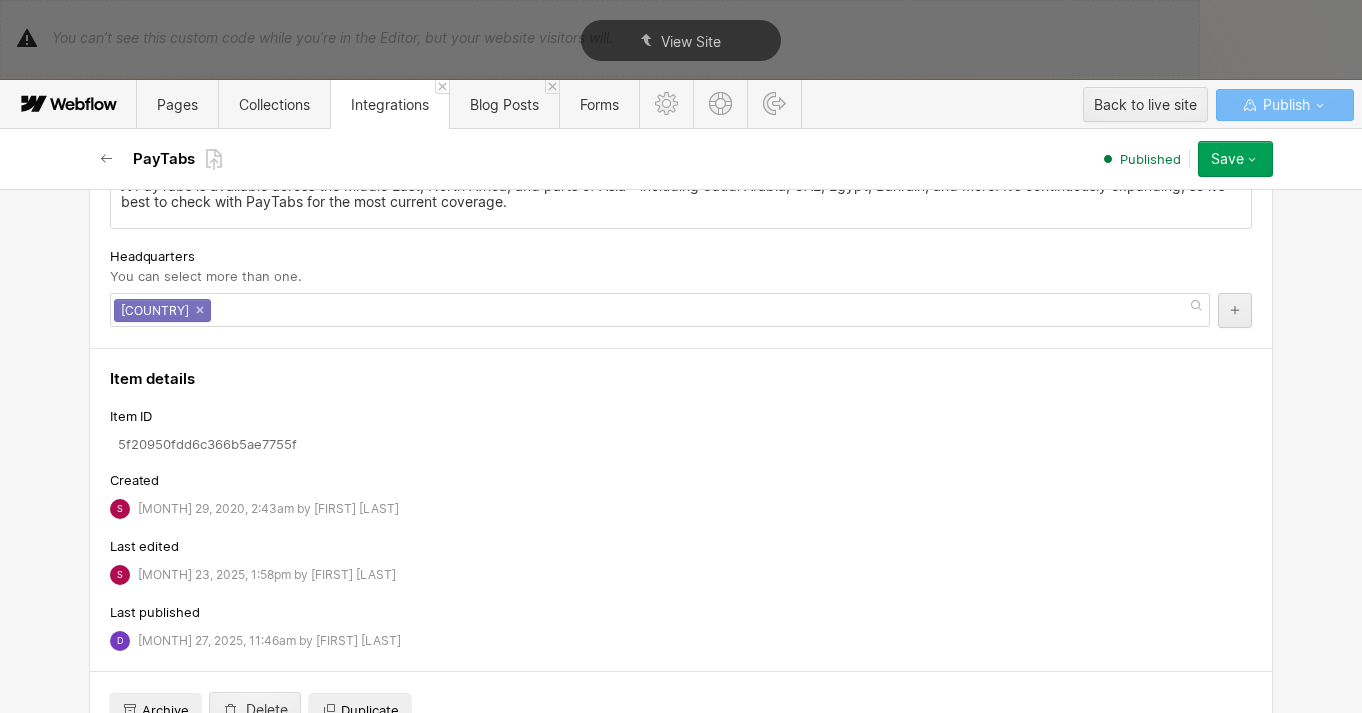 click on "United Arab Emirates ×" at bounding box center [660, 310] 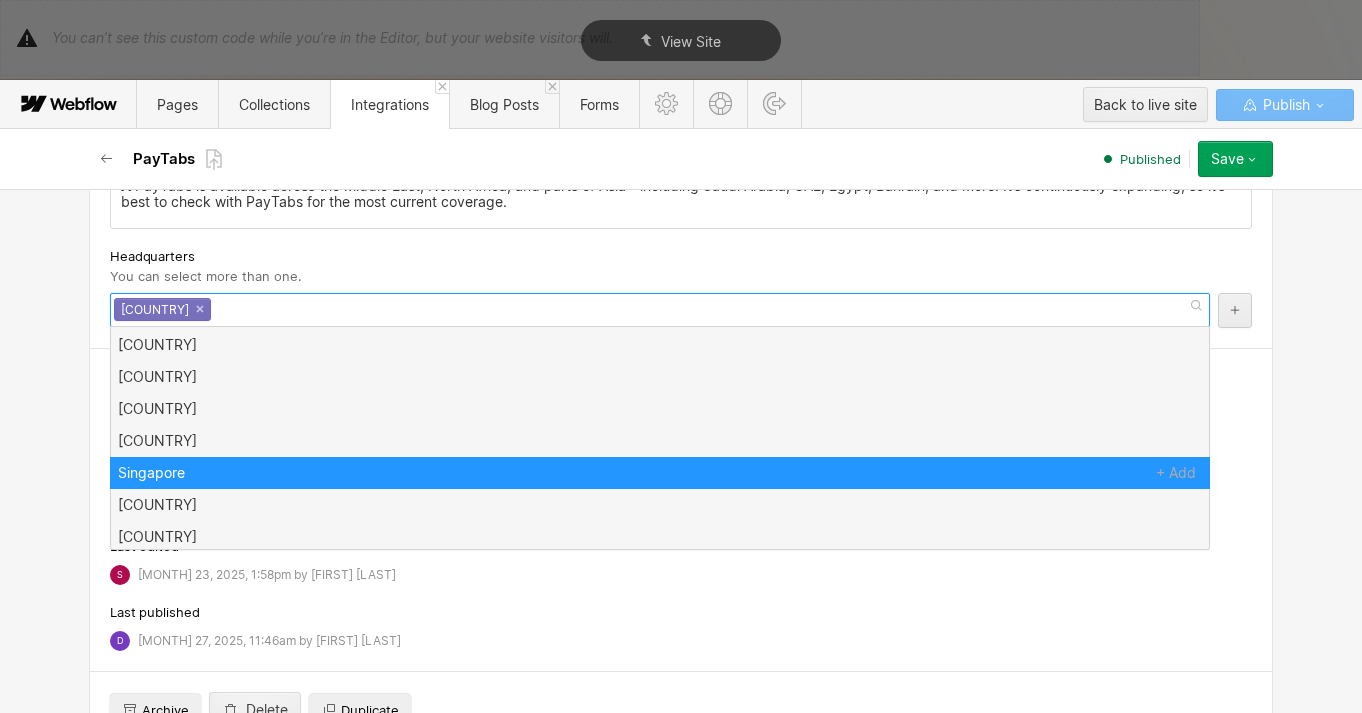 scroll, scrollTop: 192, scrollLeft: 0, axis: vertical 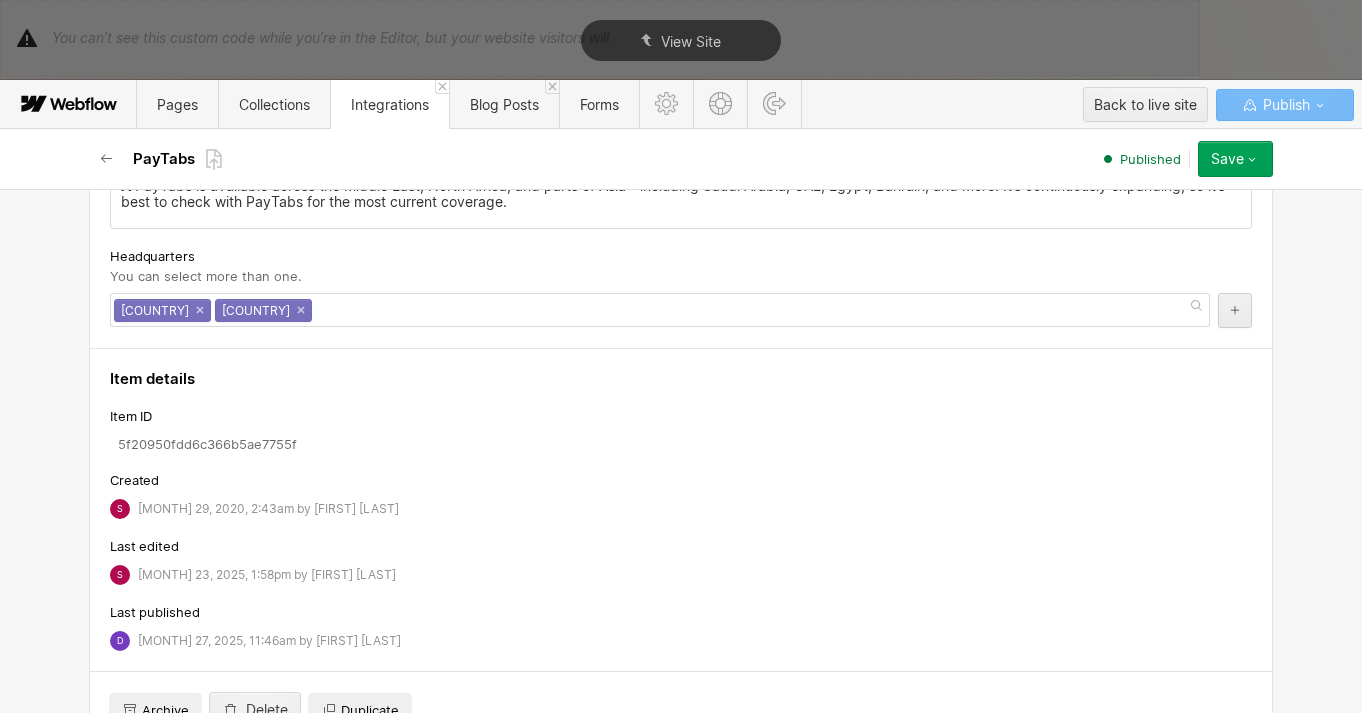 click on "Headquarters" at bounding box center (681, 256) 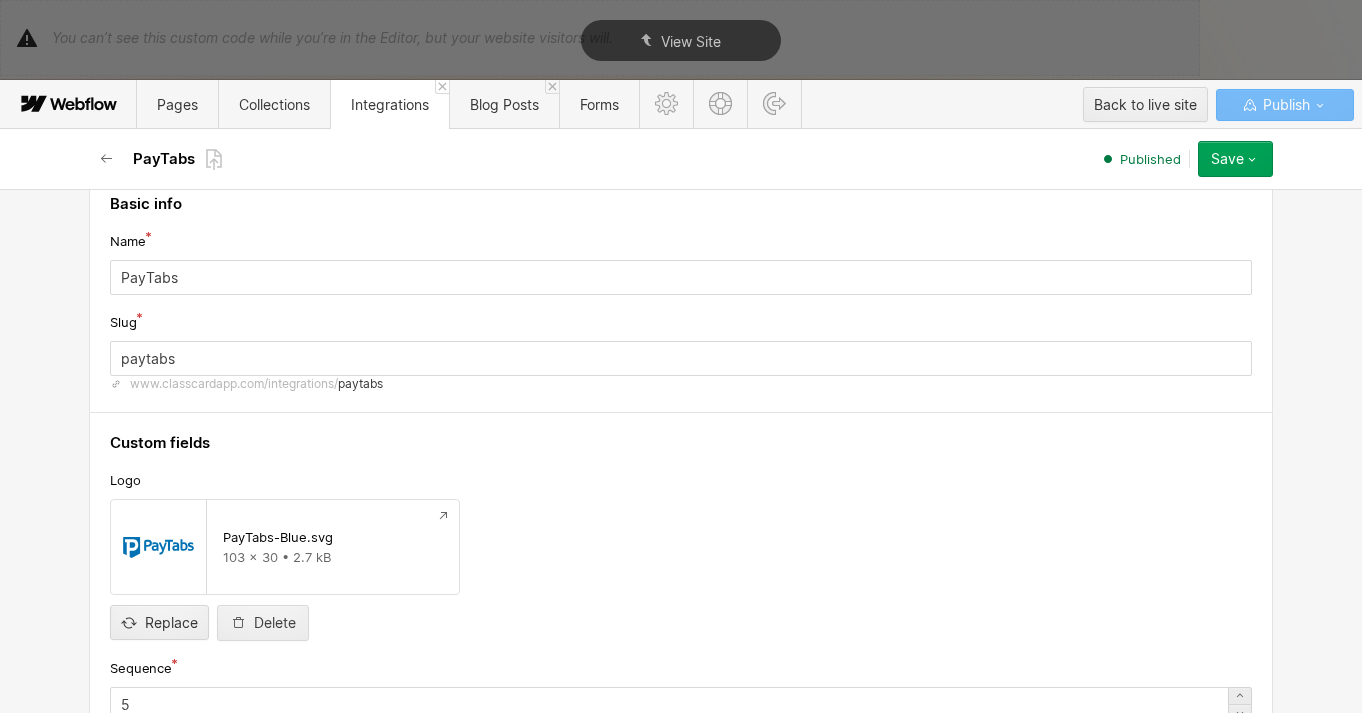 scroll, scrollTop: 0, scrollLeft: 0, axis: both 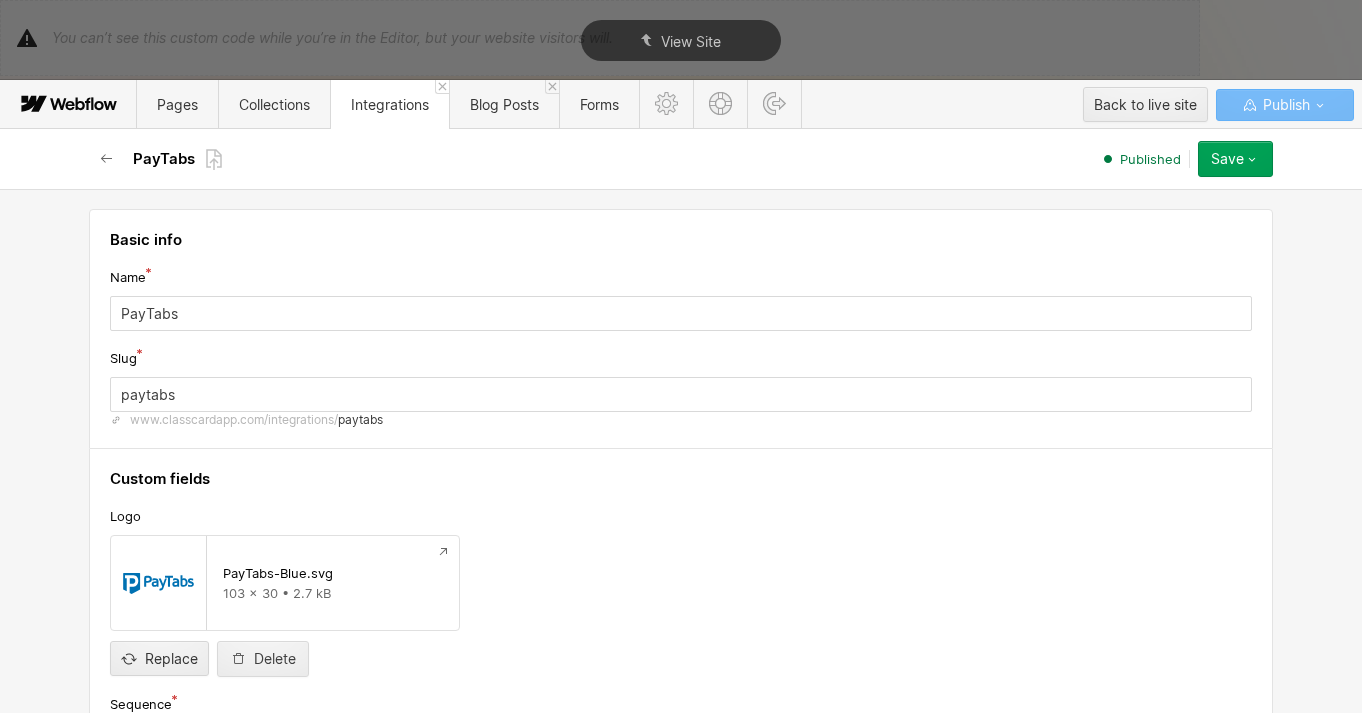 click on "Save" at bounding box center [1227, 159] 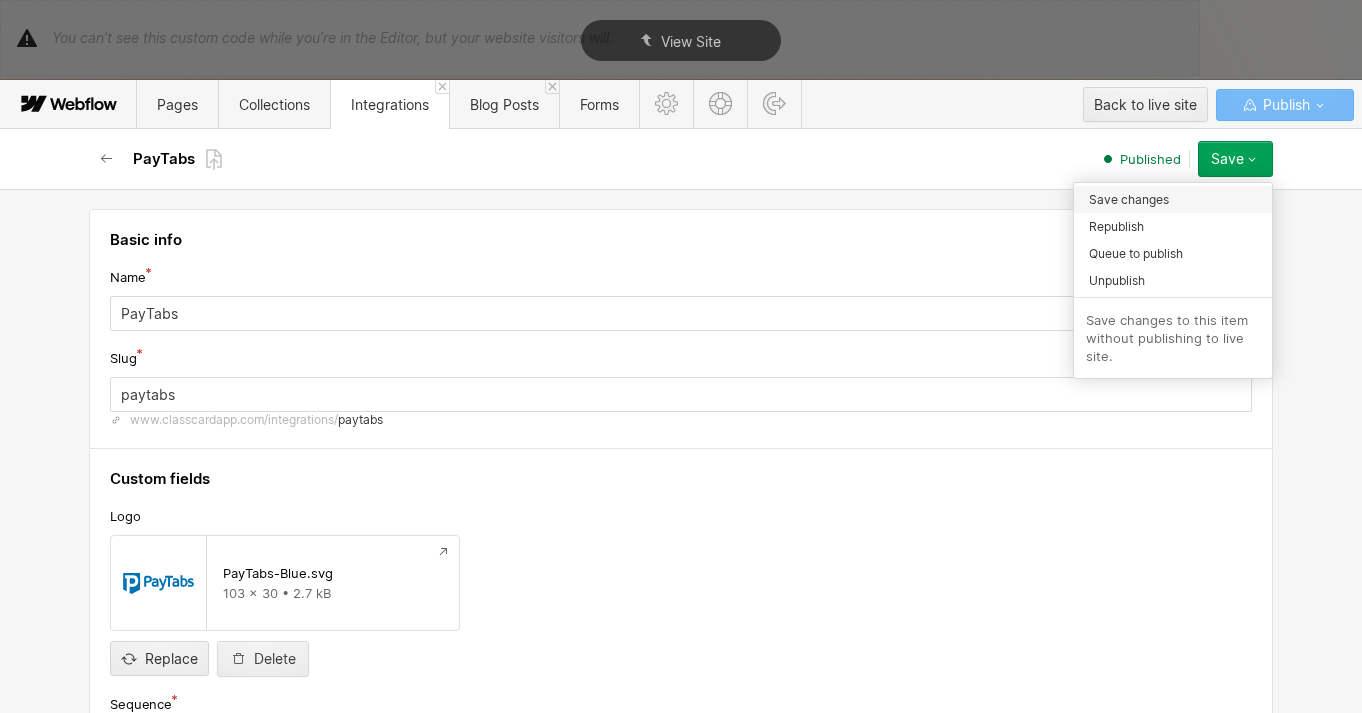 click on "Save changes" at bounding box center (1129, 199) 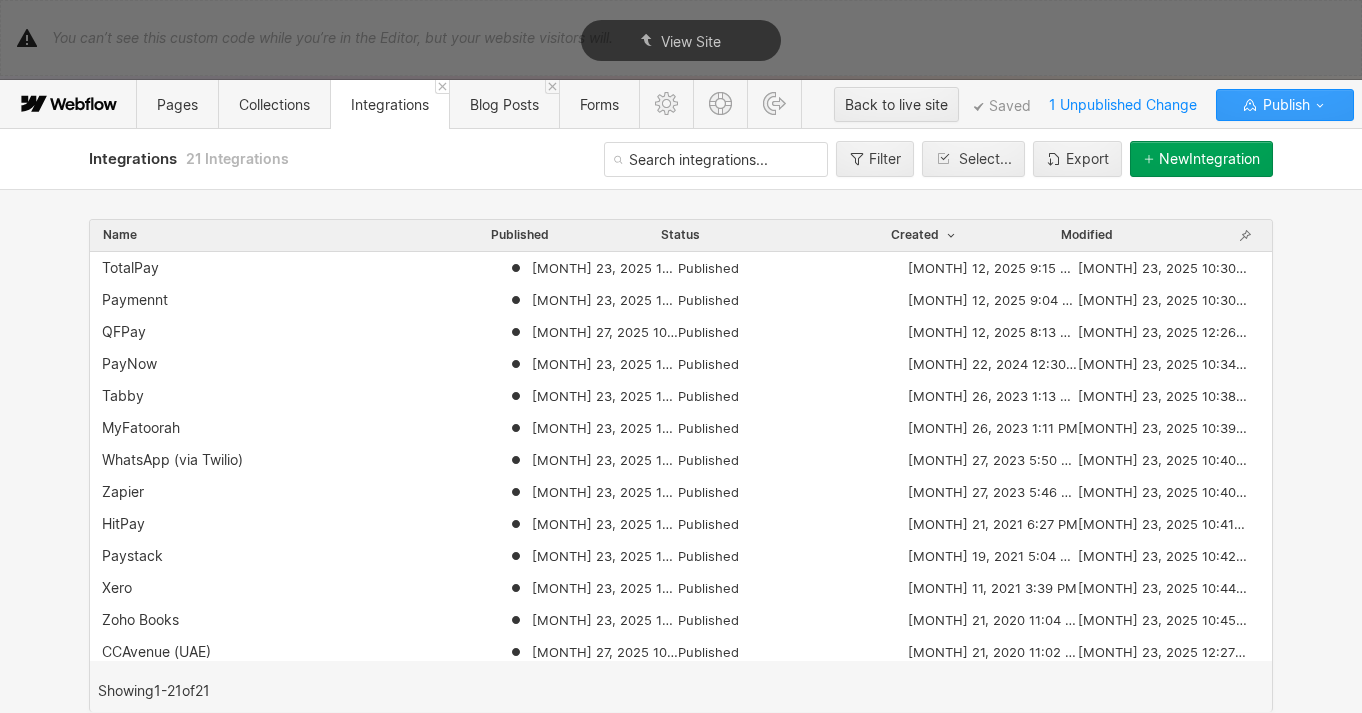click on "Publish" at bounding box center [1284, 105] 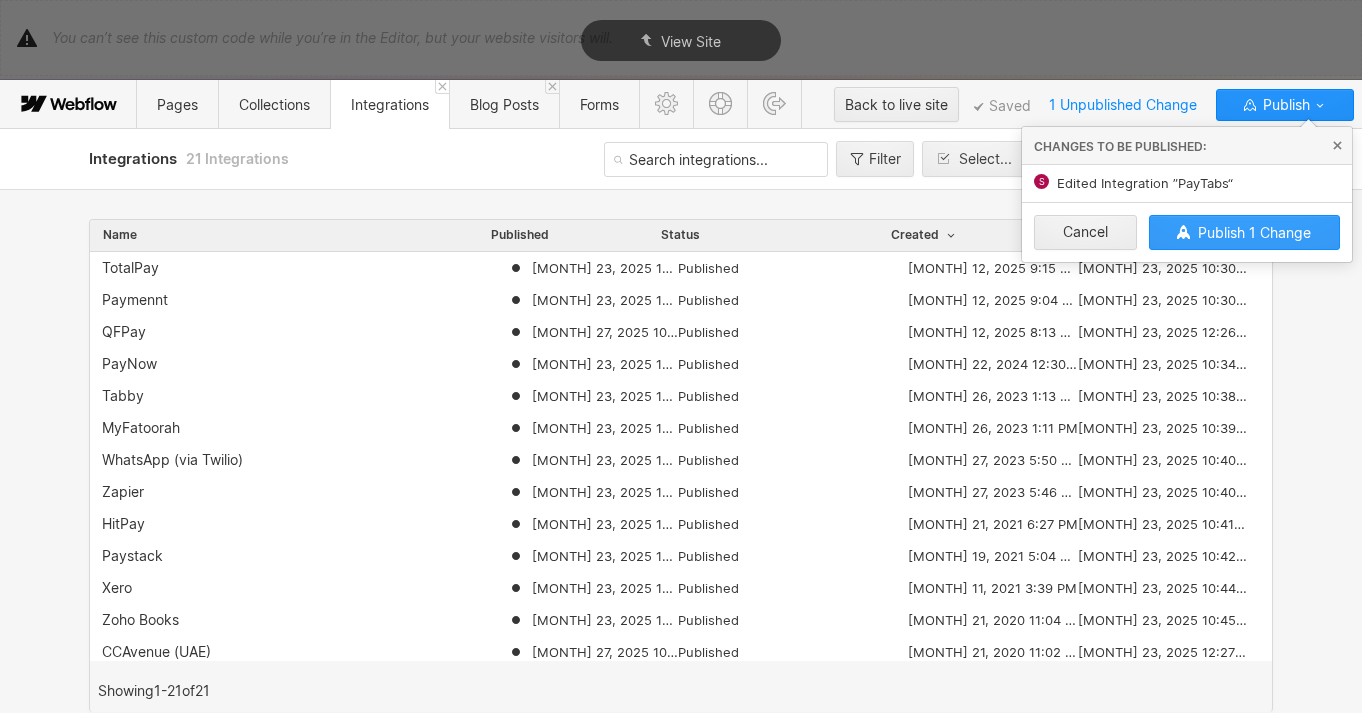 click on "Publish 1 Change" at bounding box center [1245, 232] 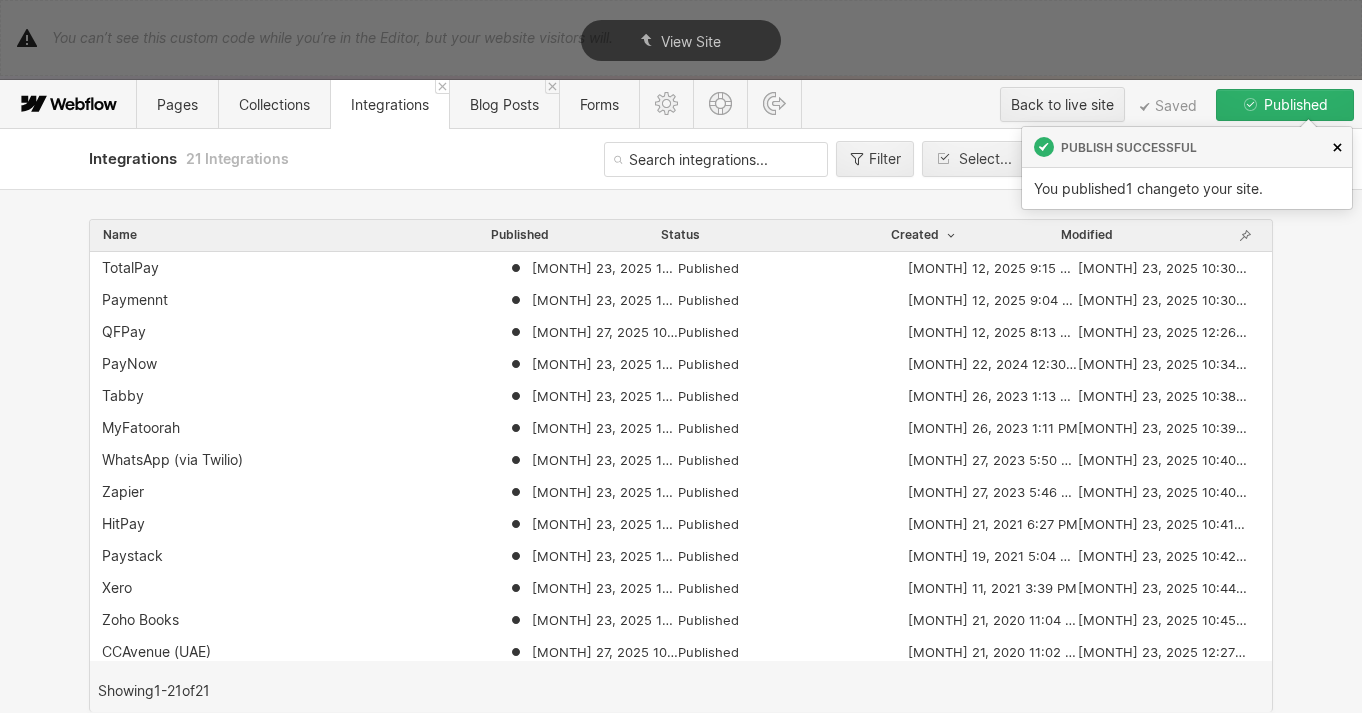 click at bounding box center [1337, 147] 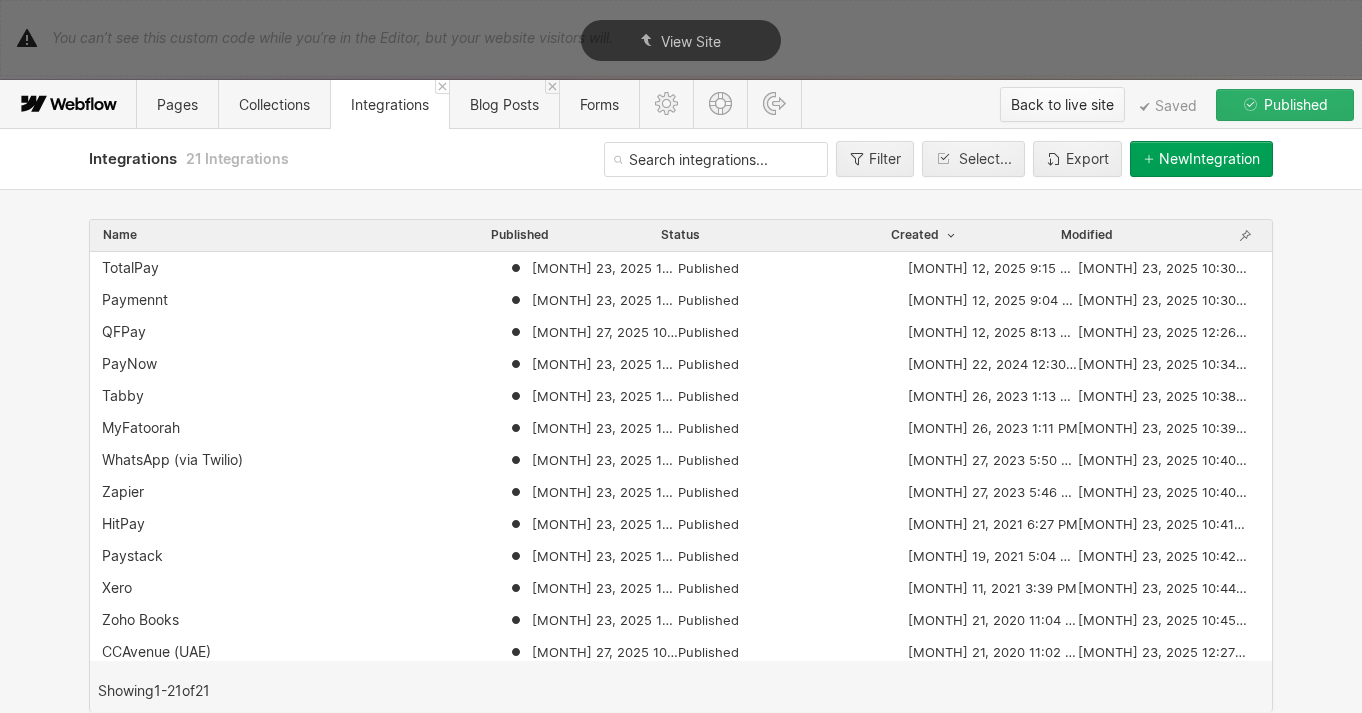 click on "Back to live site" at bounding box center [1062, 105] 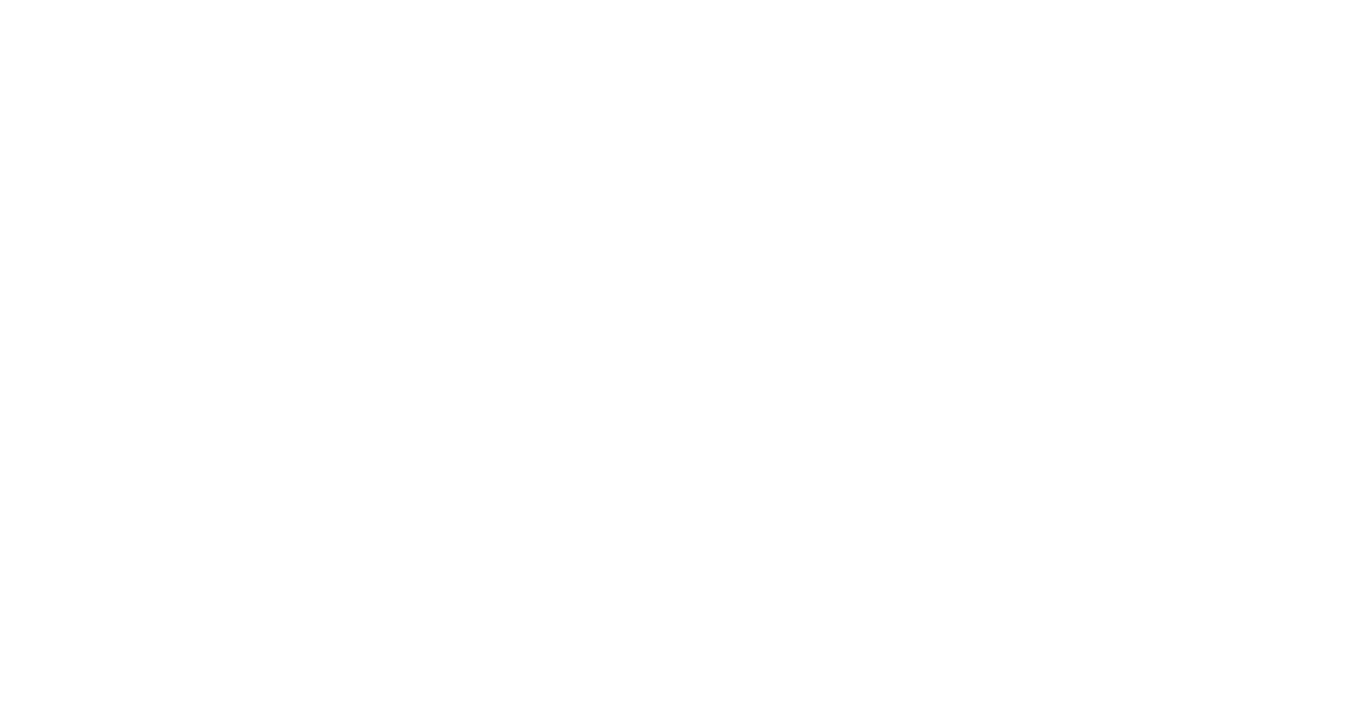 scroll, scrollTop: 0, scrollLeft: 0, axis: both 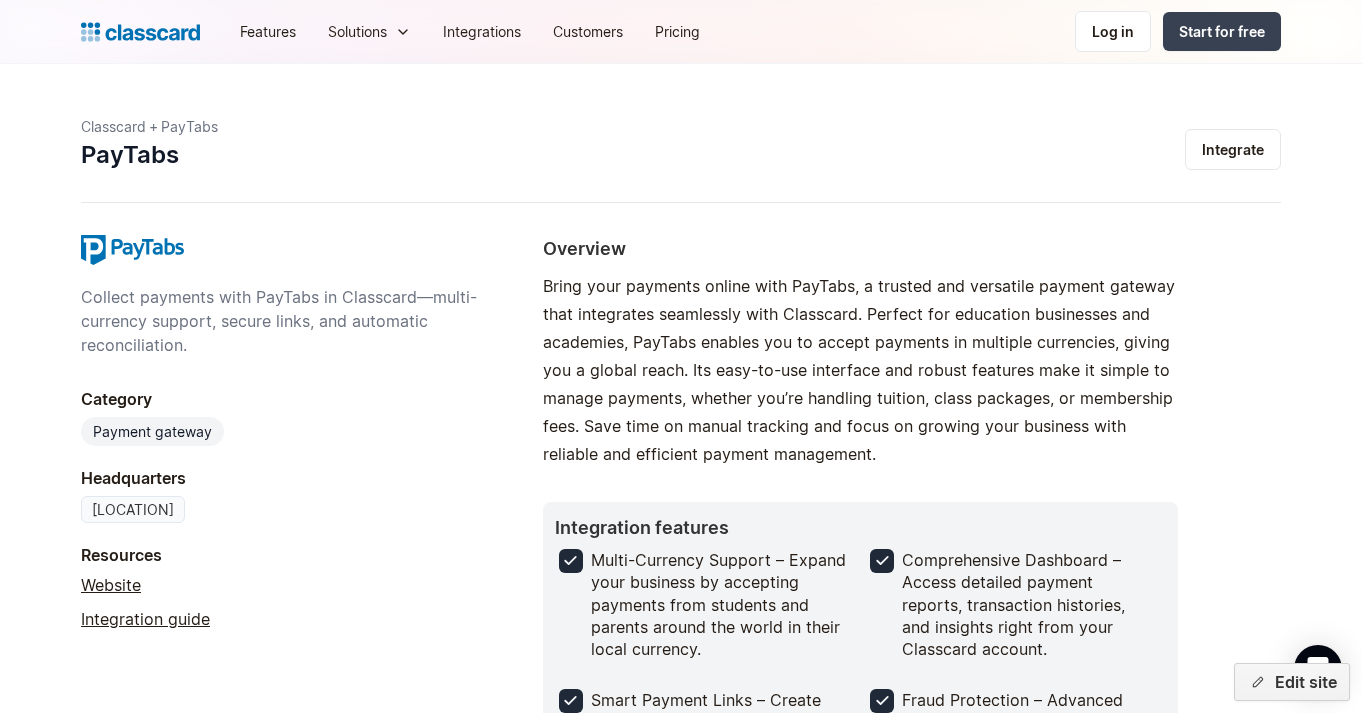 click on "Classcard + PayTabs PayTabs Integrate Collect payments with PayTabs in Classcard—multi-currency support, secure links, and automatic reconciliation. New Beta Popular Category Payment gateway Headquarters [LOCATION] Resources Website Pricing Integration guide Overview Bring your payments online with PayTabs, a trusted and versatile payment gateway that integrates seamlessly with Classcard. Perfect for education businesses and academies, PayTabs enables you to accept payments in multiple currencies, giving you a global reach. Its easy-to-use interface and robust features make it simple to manage payments, whether you’re handling tuition, class packages, or membership fees. Save time on manual tracking and focus on growing your business with reliable and efficient payment management. Integration features Multi-Currency Support – Expand your business by accepting payments from students and parents around the world in their local currency. FAQs A: ‍ Q. How does PayTabs handle multiple currencies?" at bounding box center (681, 905) 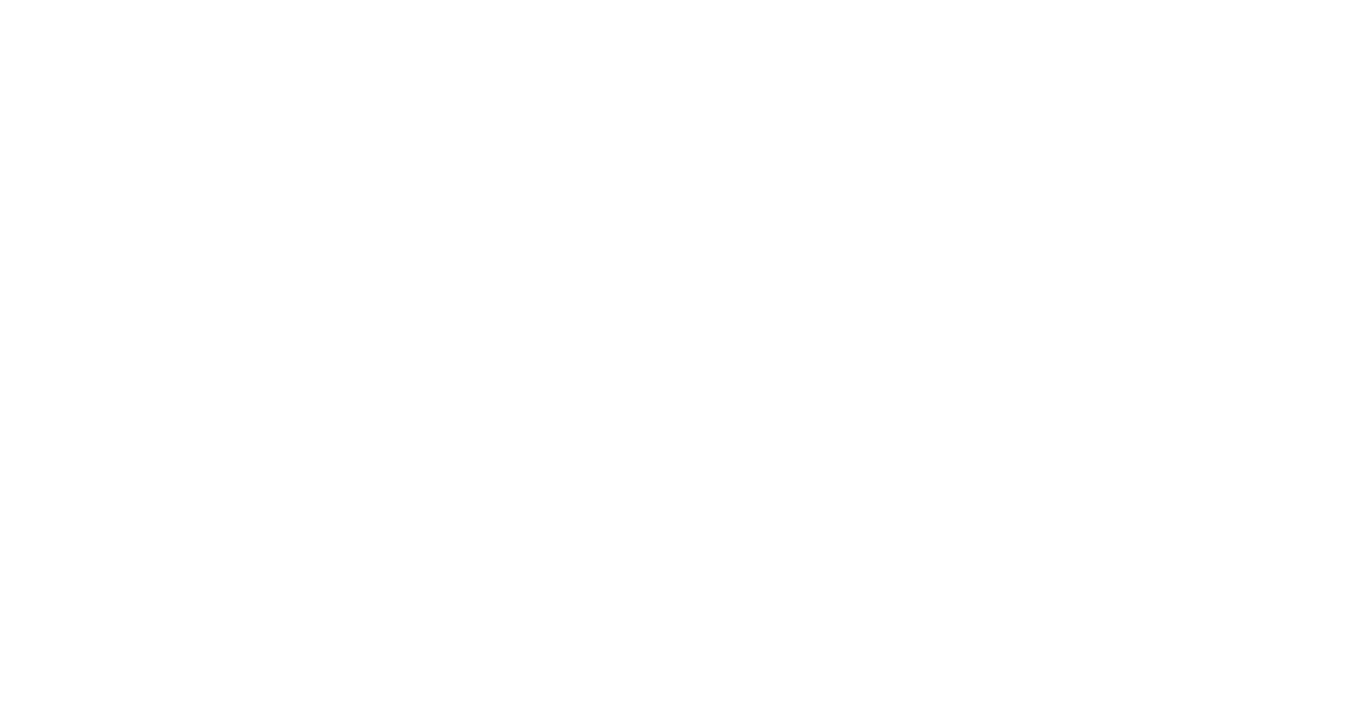 scroll, scrollTop: 0, scrollLeft: 0, axis: both 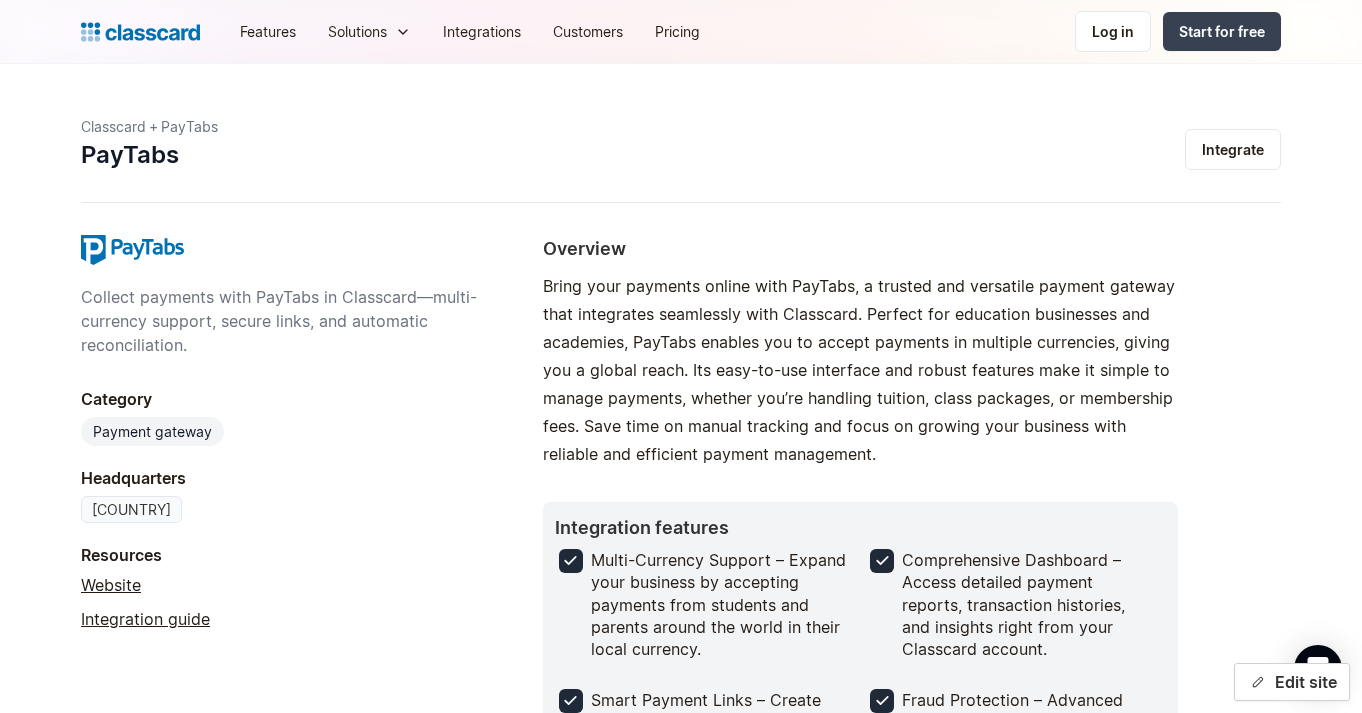 click on "Edit site" at bounding box center [1292, 682] 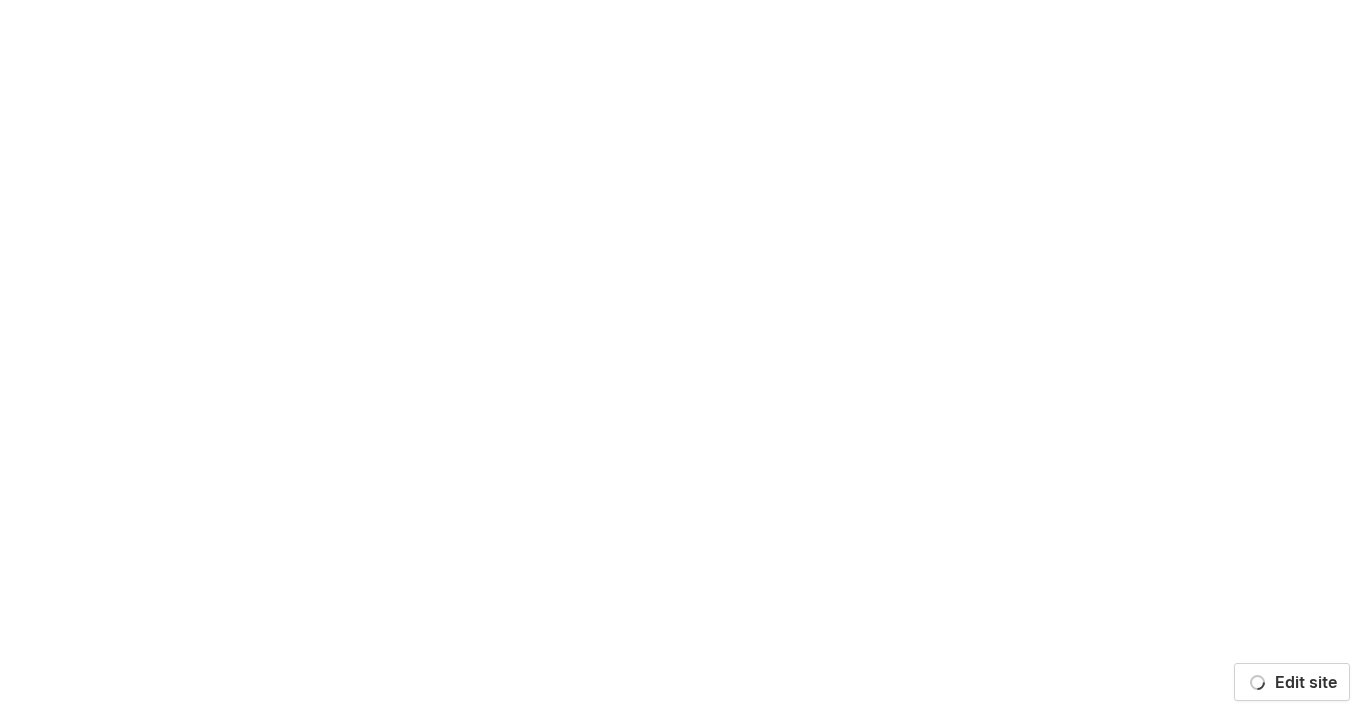 scroll, scrollTop: 0, scrollLeft: 0, axis: both 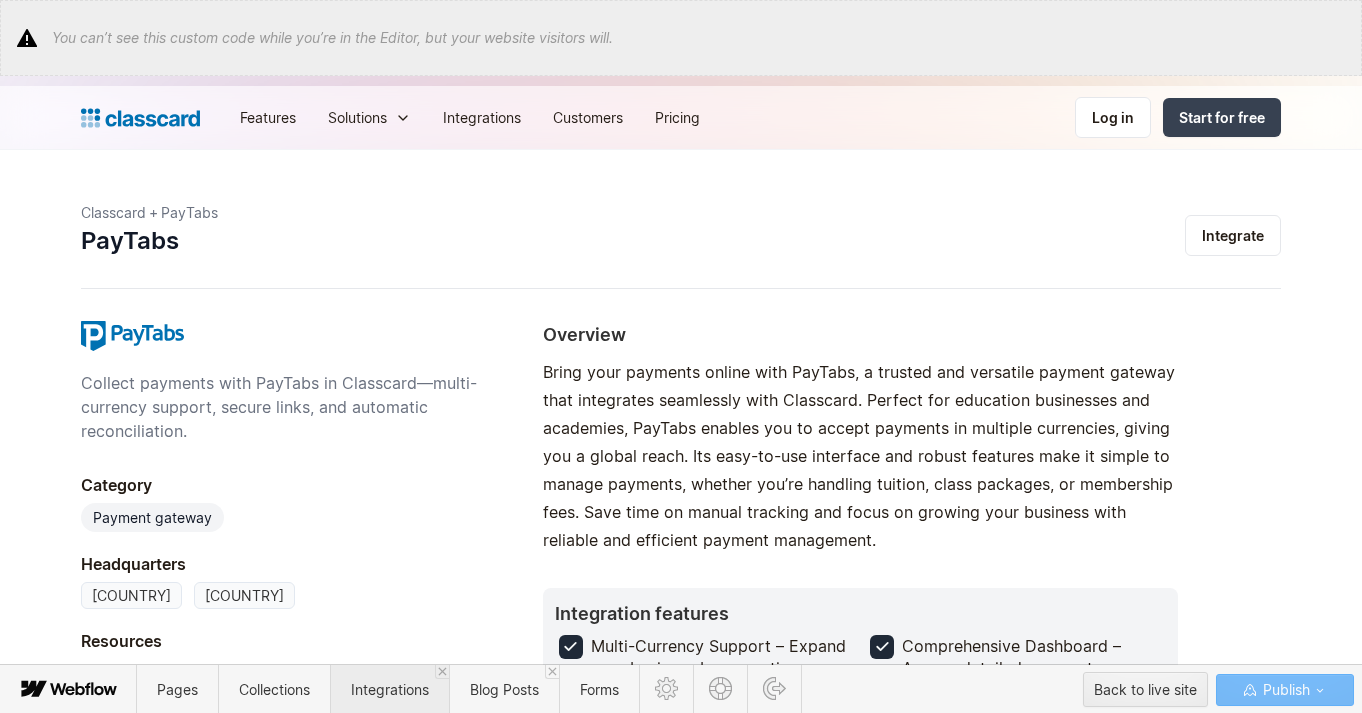 click on "Integrations" at bounding box center (389, 689) 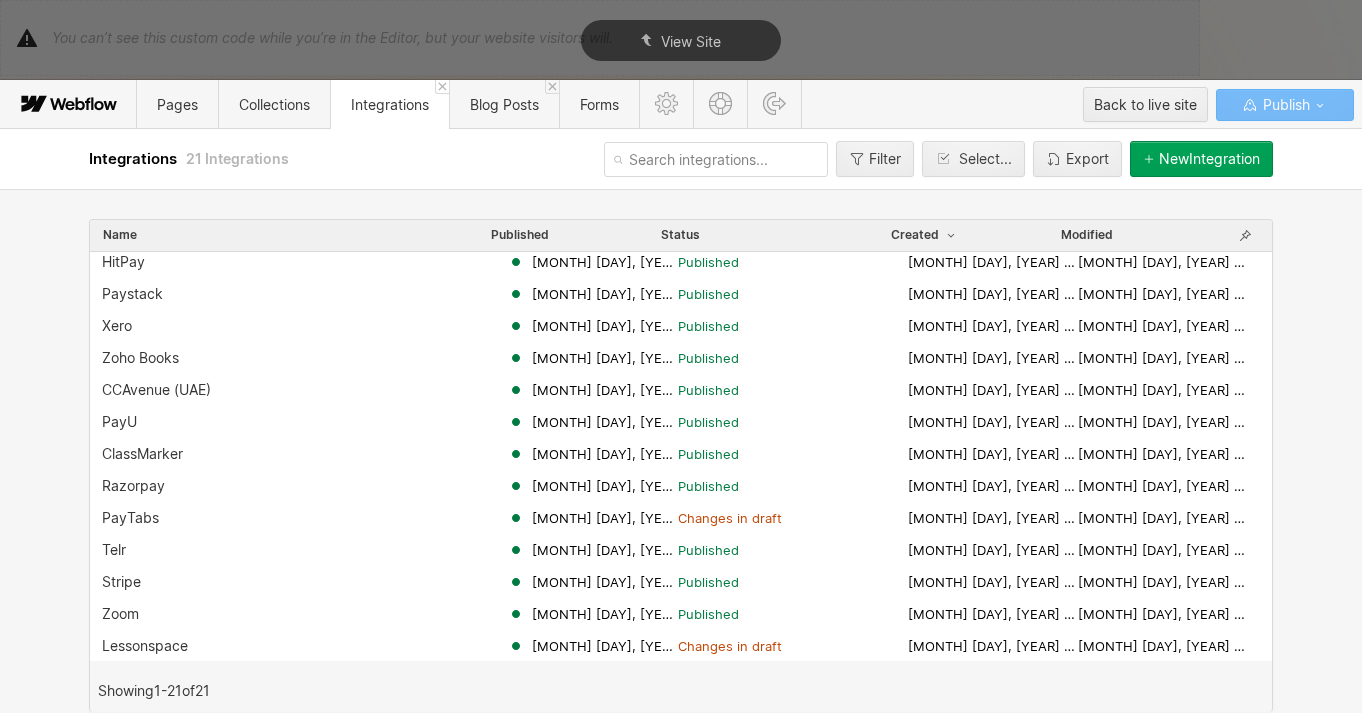 scroll, scrollTop: 263, scrollLeft: 0, axis: vertical 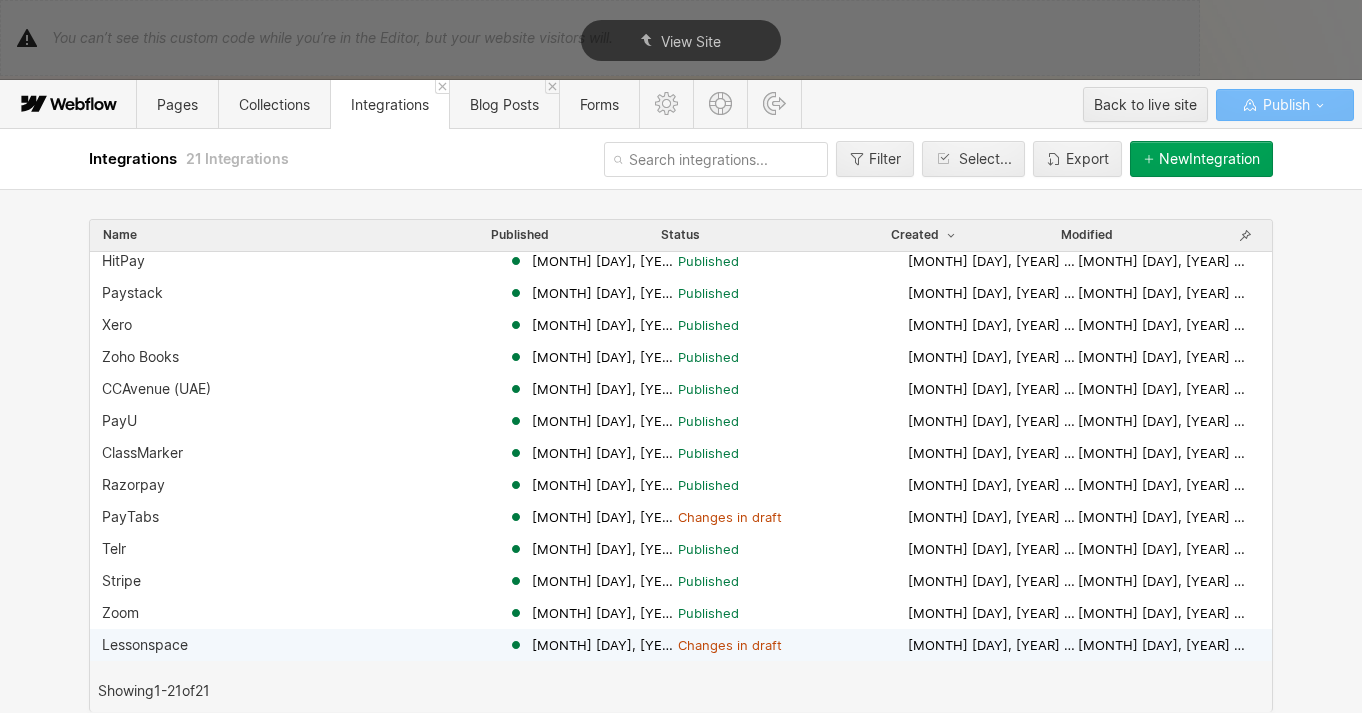 click on "Lessonspace" at bounding box center [305, 645] 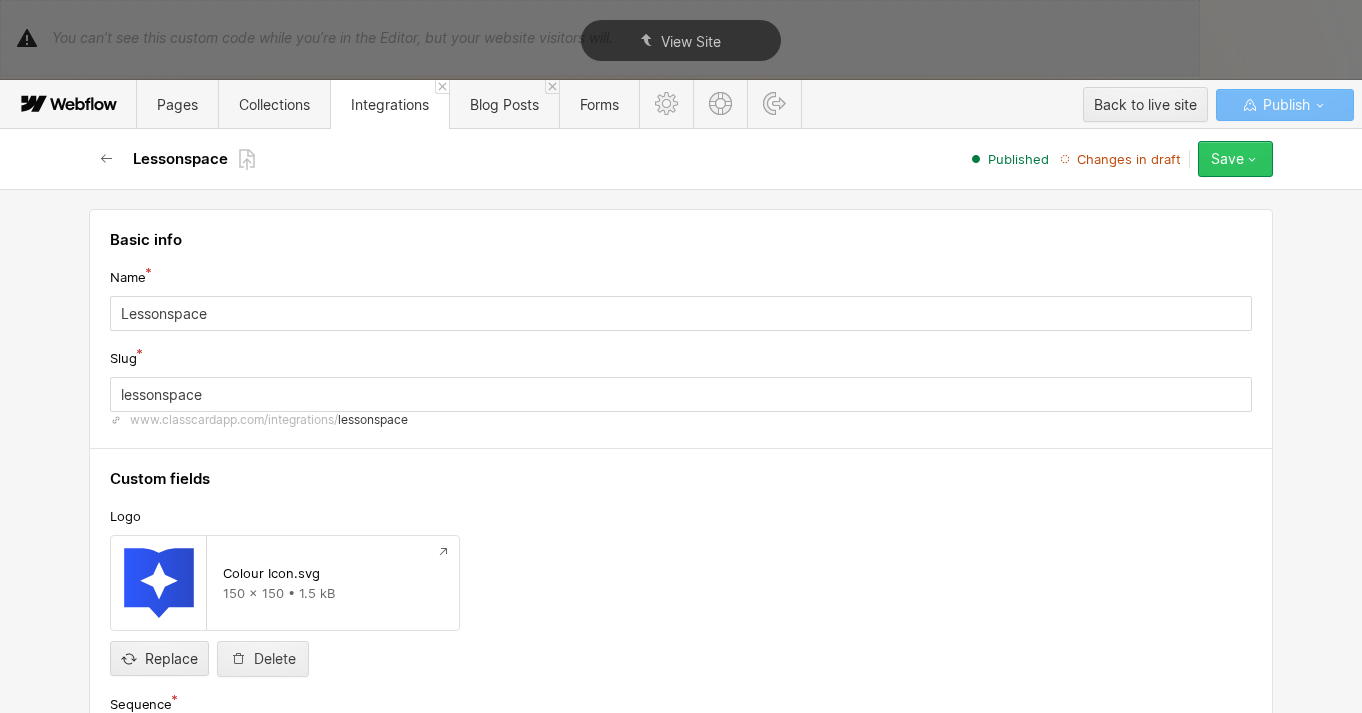 click 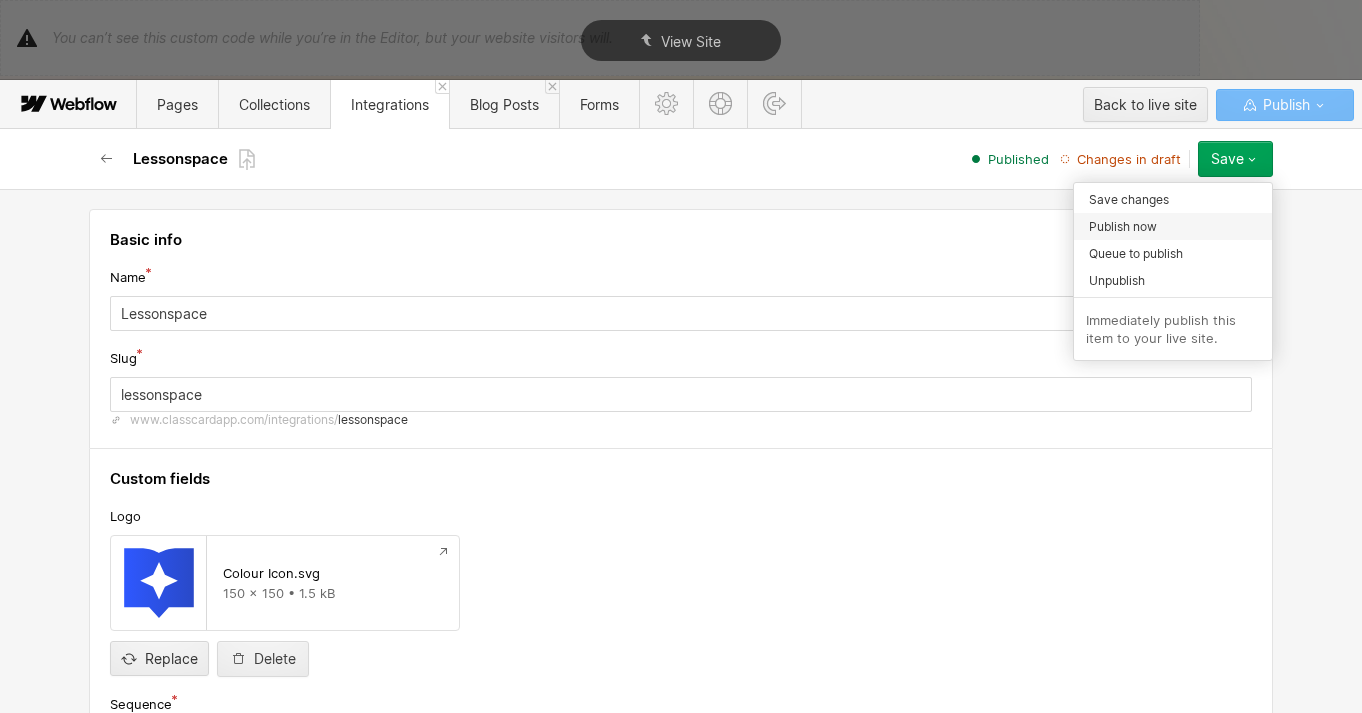 click on "Publish now" at bounding box center [1123, 226] 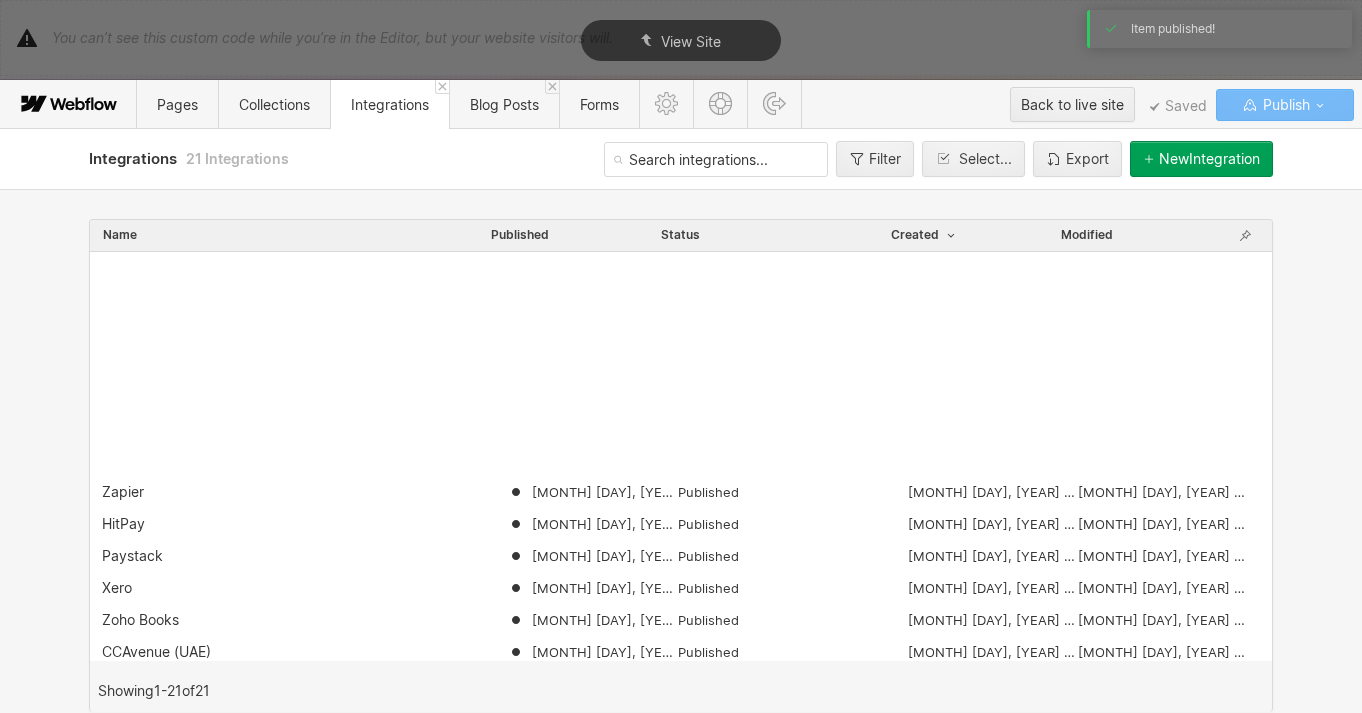 scroll, scrollTop: 263, scrollLeft: 0, axis: vertical 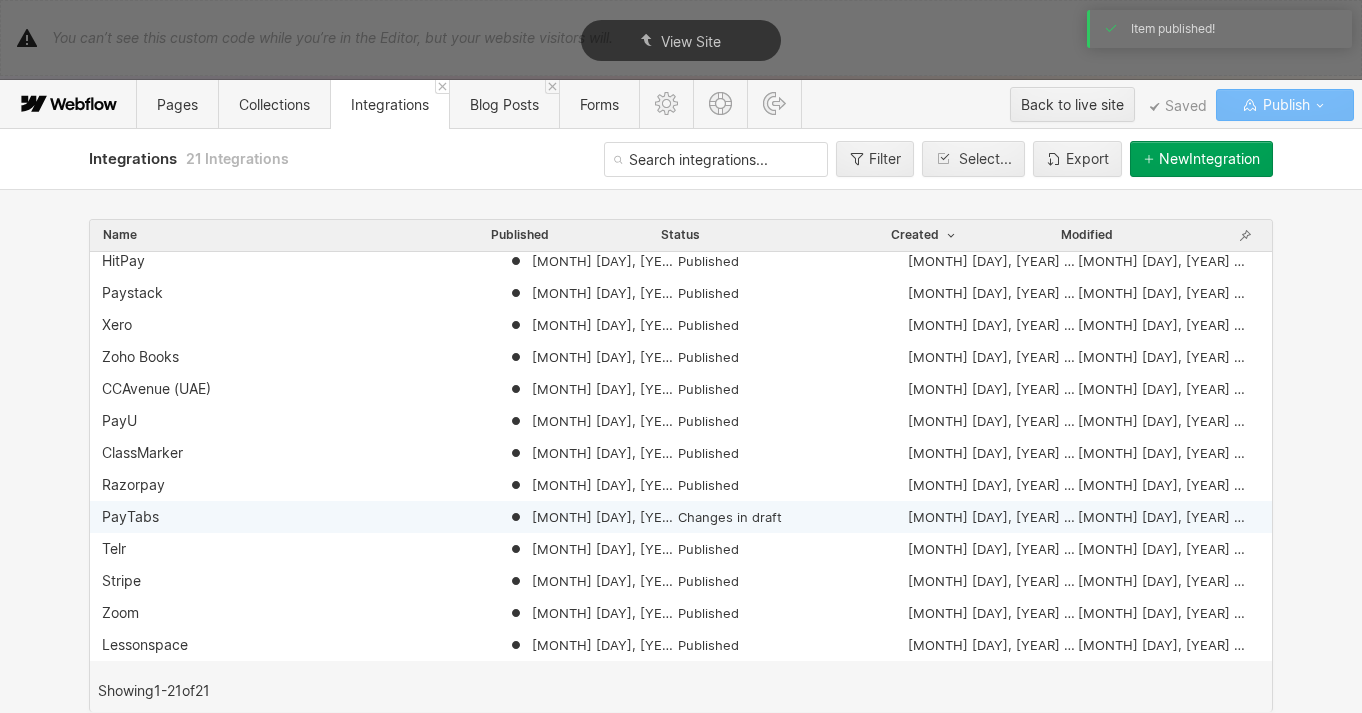 click on "PayTabs" at bounding box center [305, 517] 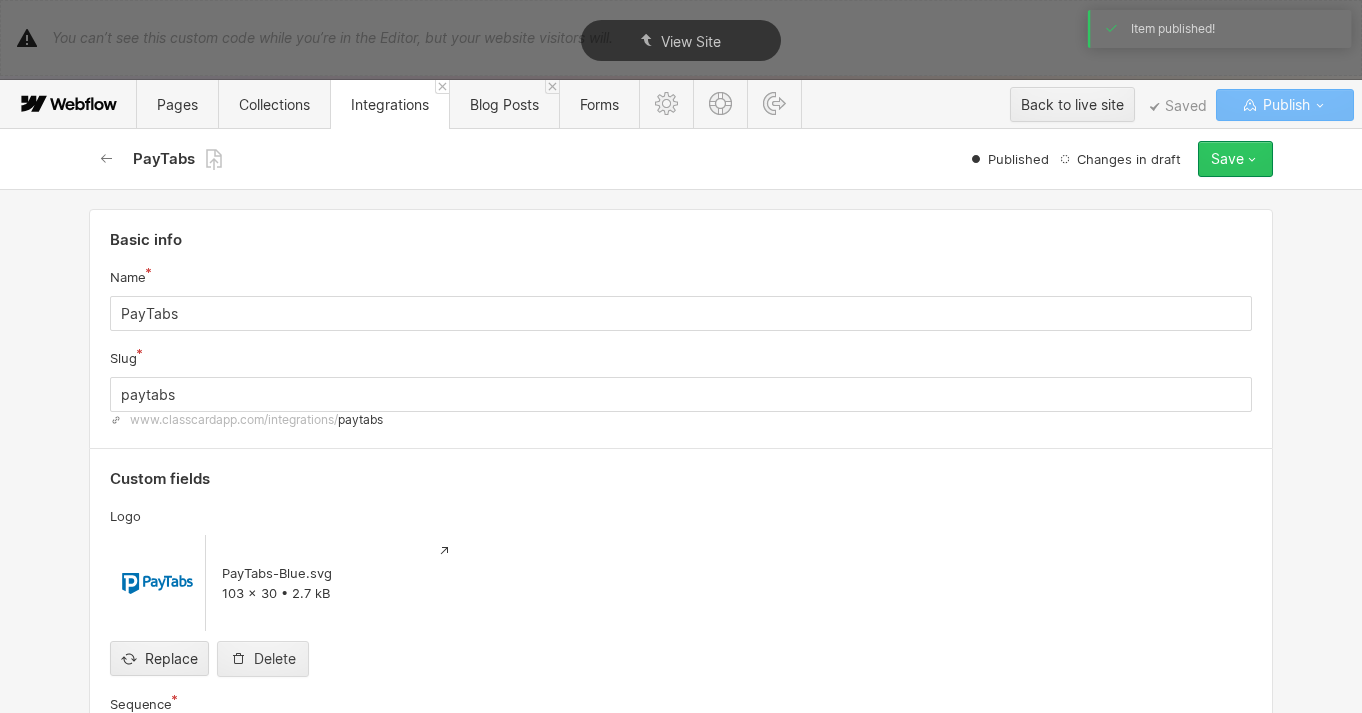 click on "Save" at bounding box center (1227, 159) 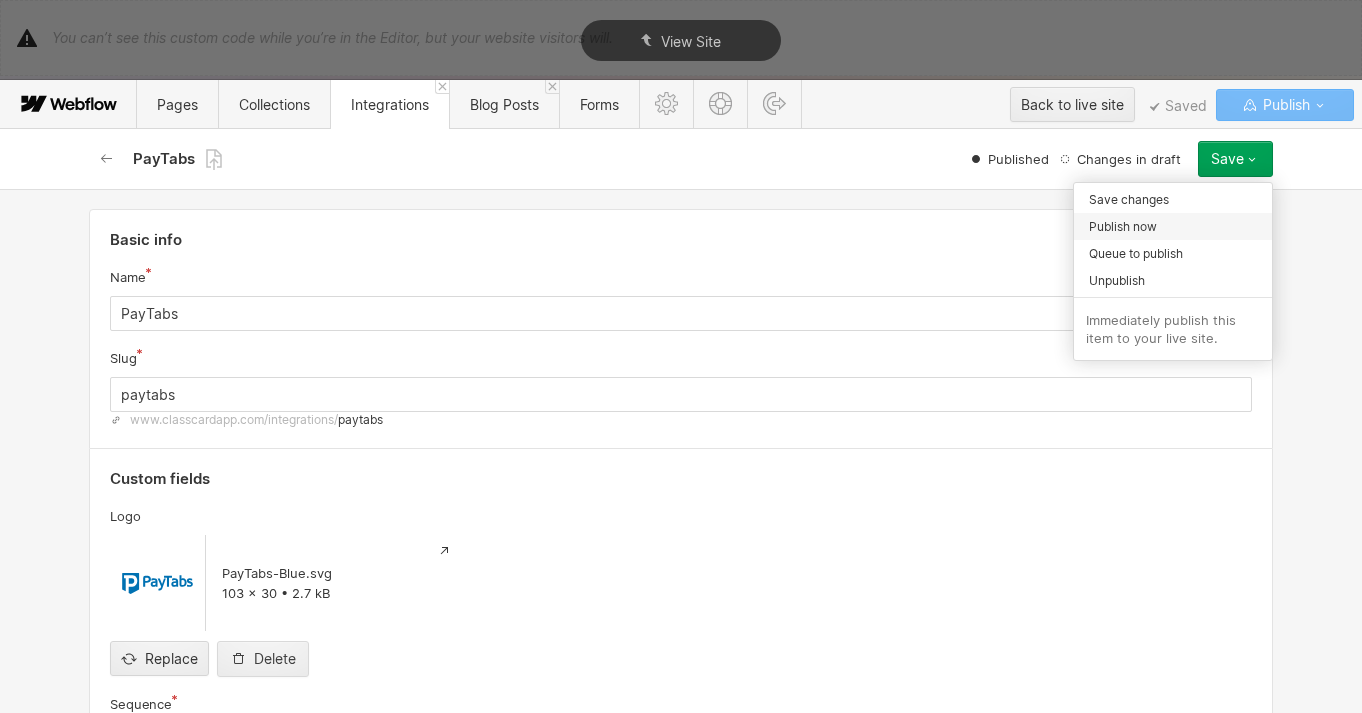 click on "Publish now" at bounding box center (1123, 226) 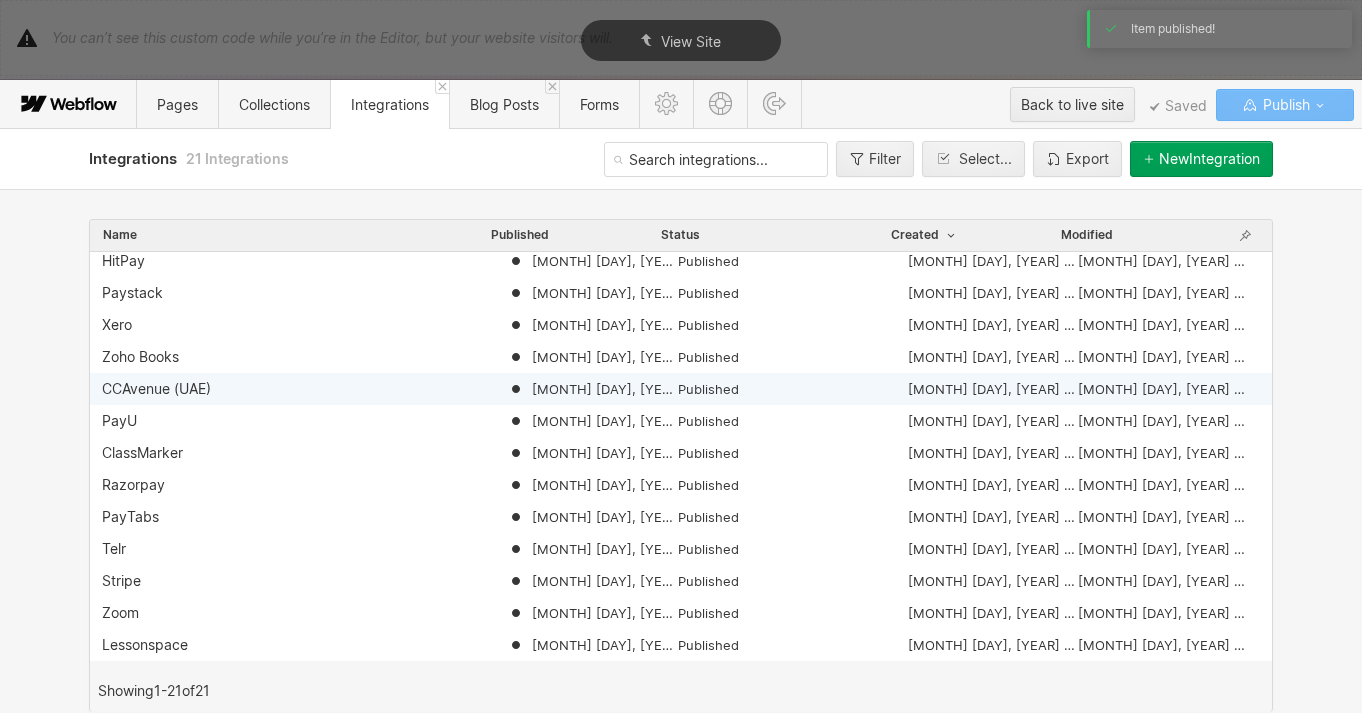 scroll, scrollTop: 0, scrollLeft: 0, axis: both 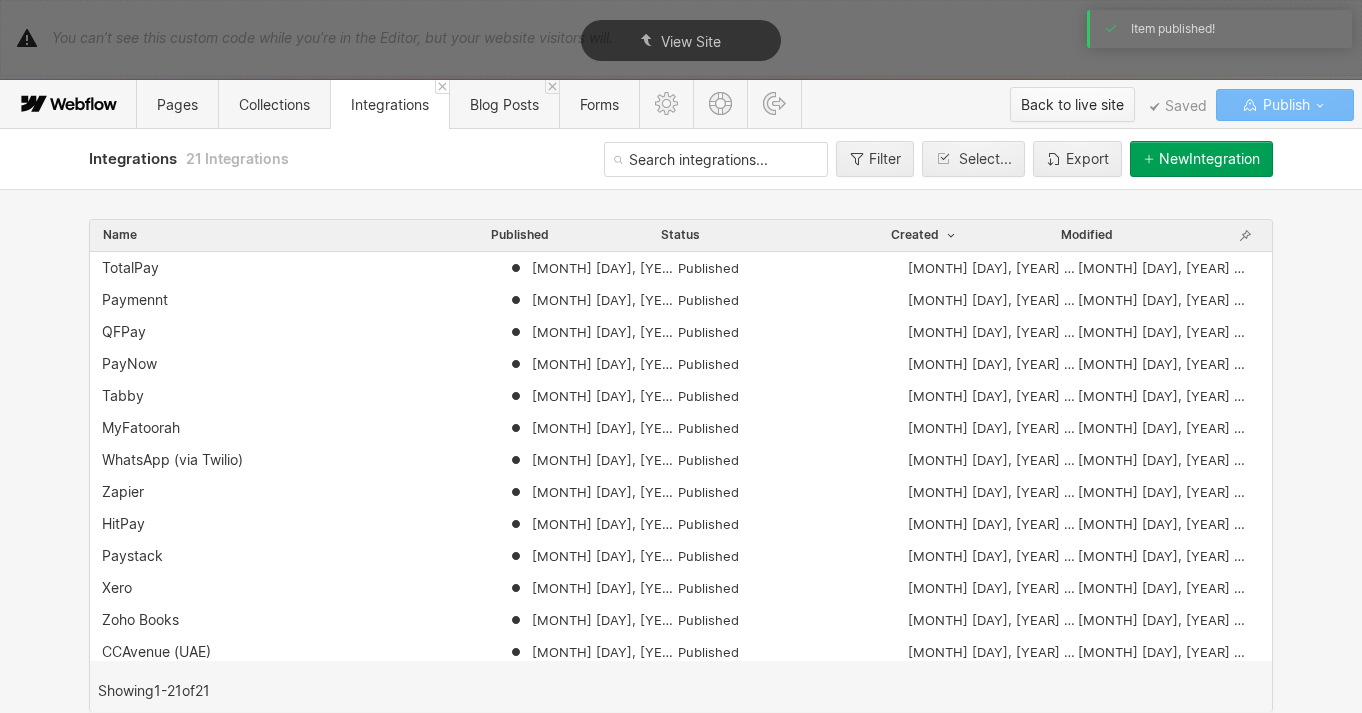 click on "Back to live site" at bounding box center (1072, 105) 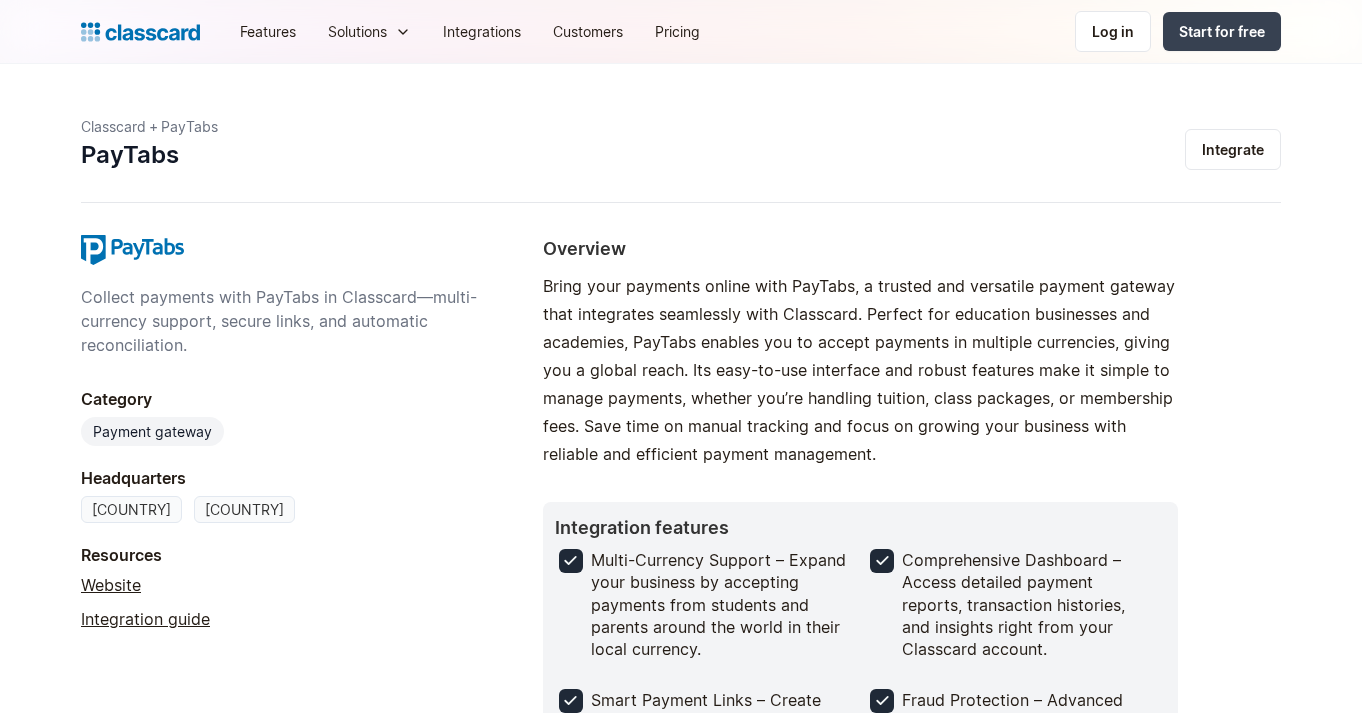 scroll, scrollTop: 0, scrollLeft: 0, axis: both 